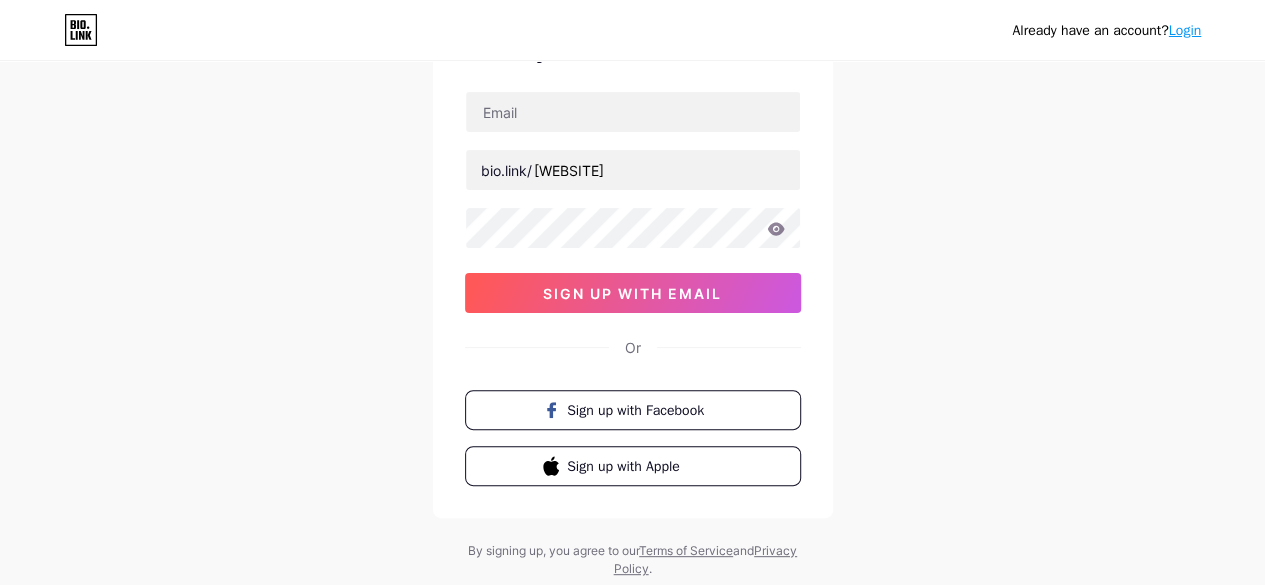 scroll, scrollTop: 178, scrollLeft: 0, axis: vertical 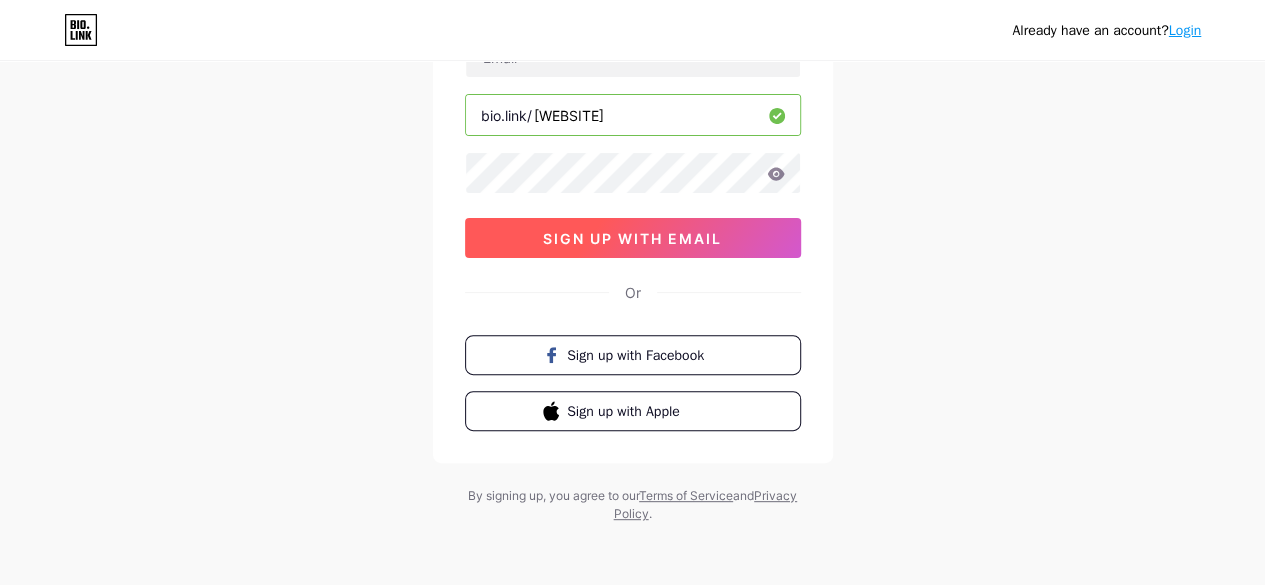 click on "sign up with email" at bounding box center [632, 238] 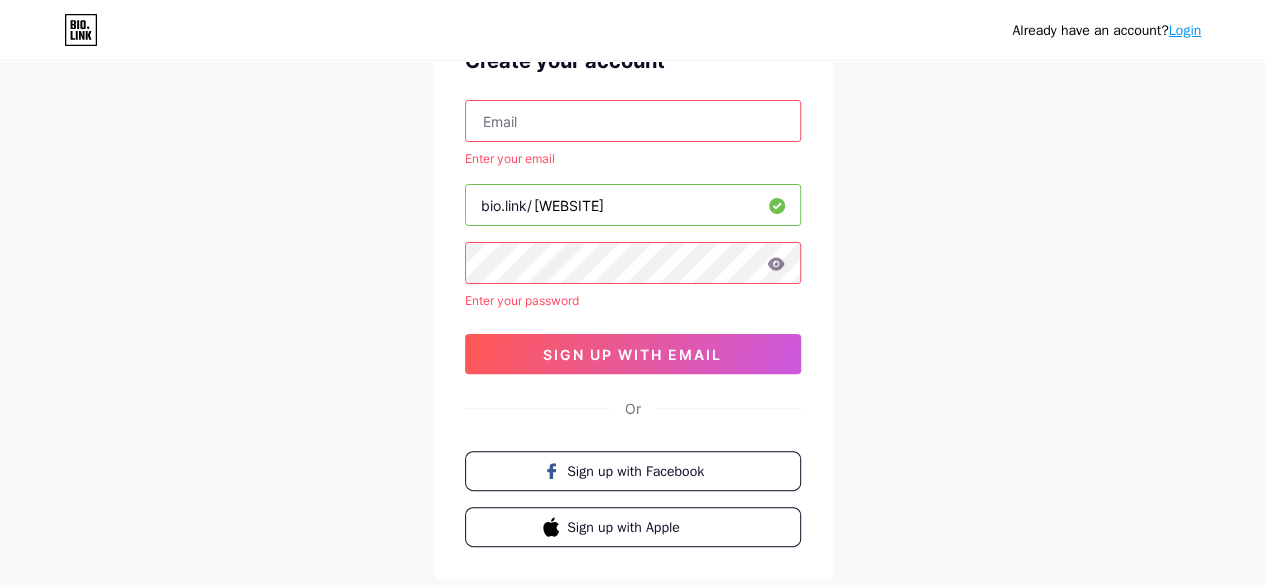 scroll, scrollTop: 109, scrollLeft: 0, axis: vertical 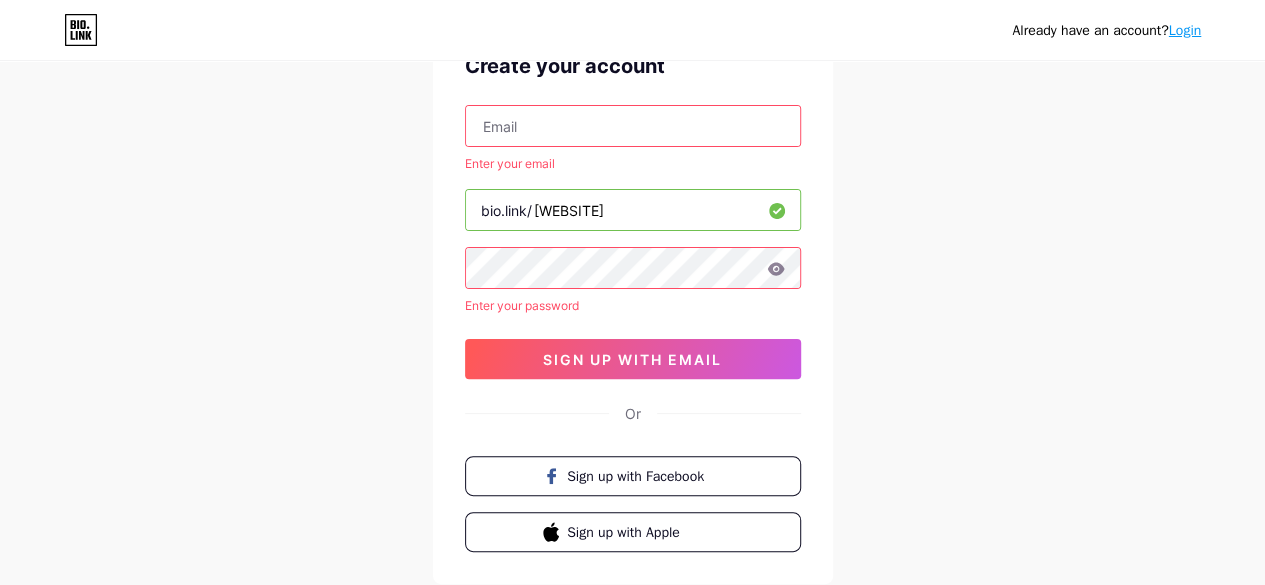 click at bounding box center (633, 126) 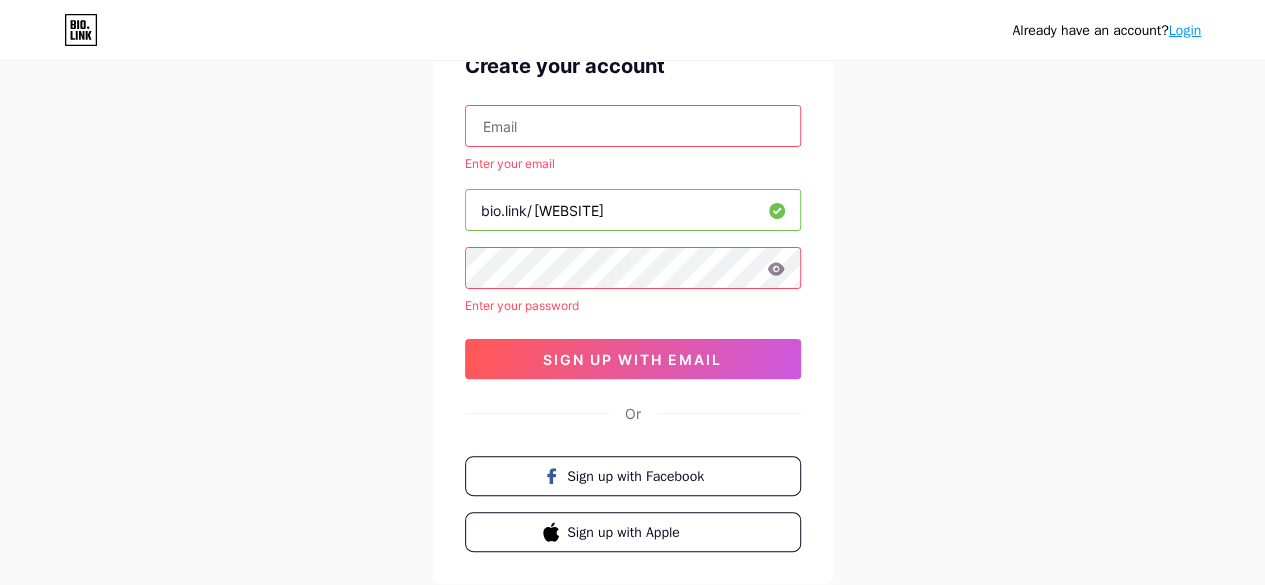 type on "olimpiadesiswa@[EMAIL]" 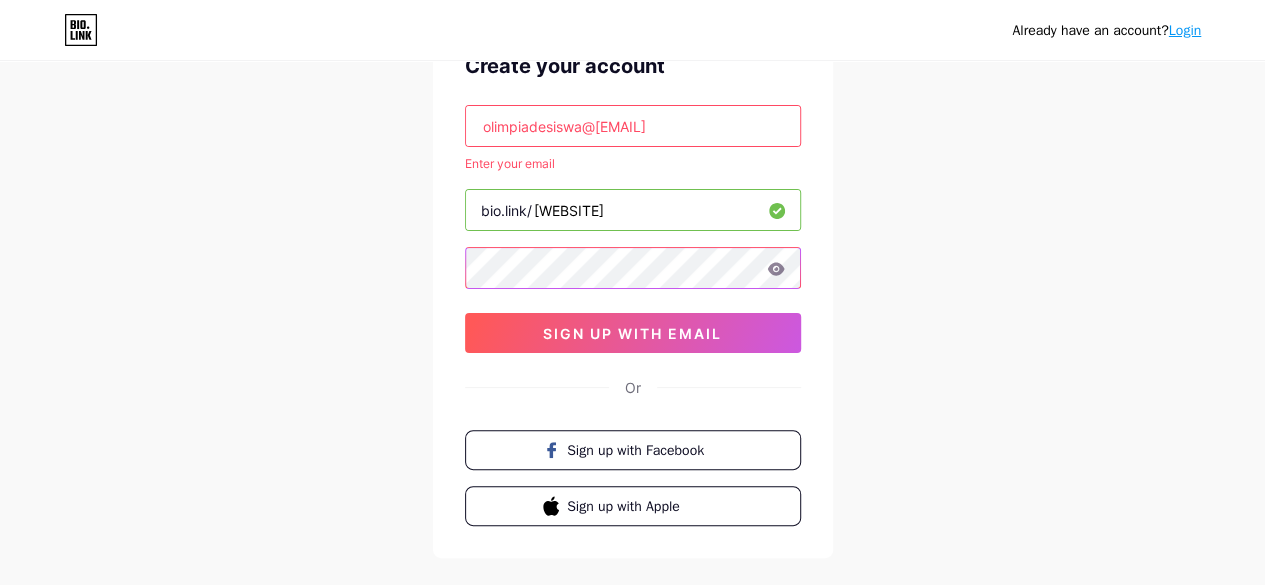 click on "Create your account     olimpiadesiswa@[EMAIL]   Enter your email   bio.link/   olimpiadesiswa                     sign up with email         Or       Sign up with Facebook
Sign up with Apple" at bounding box center (633, 288) 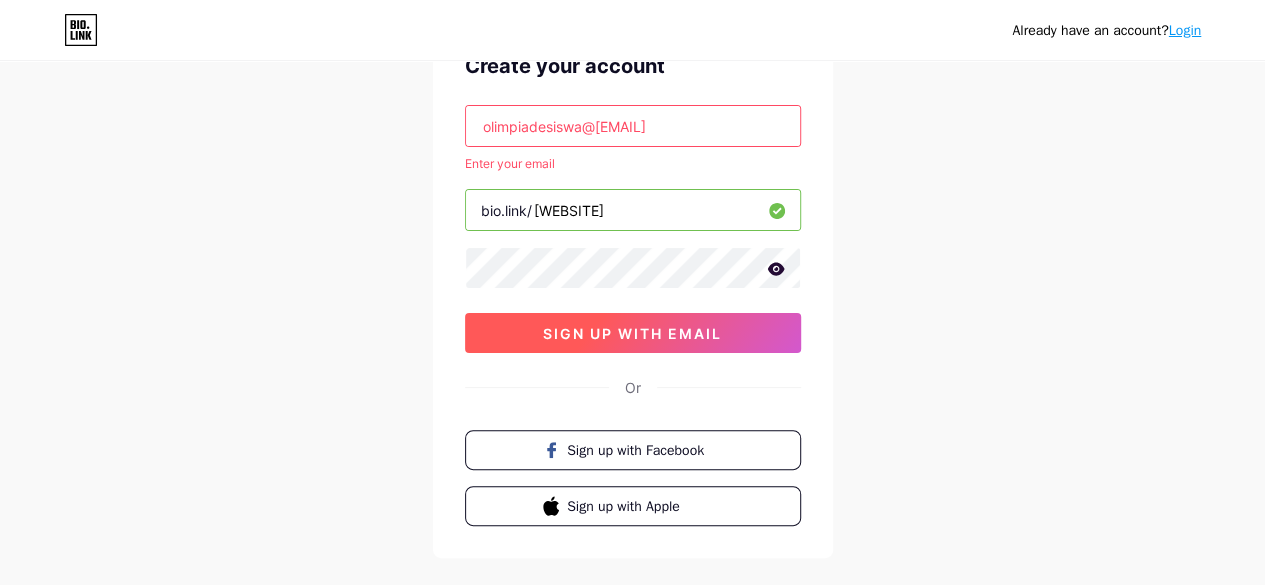 click on "sign up with email" at bounding box center [633, 333] 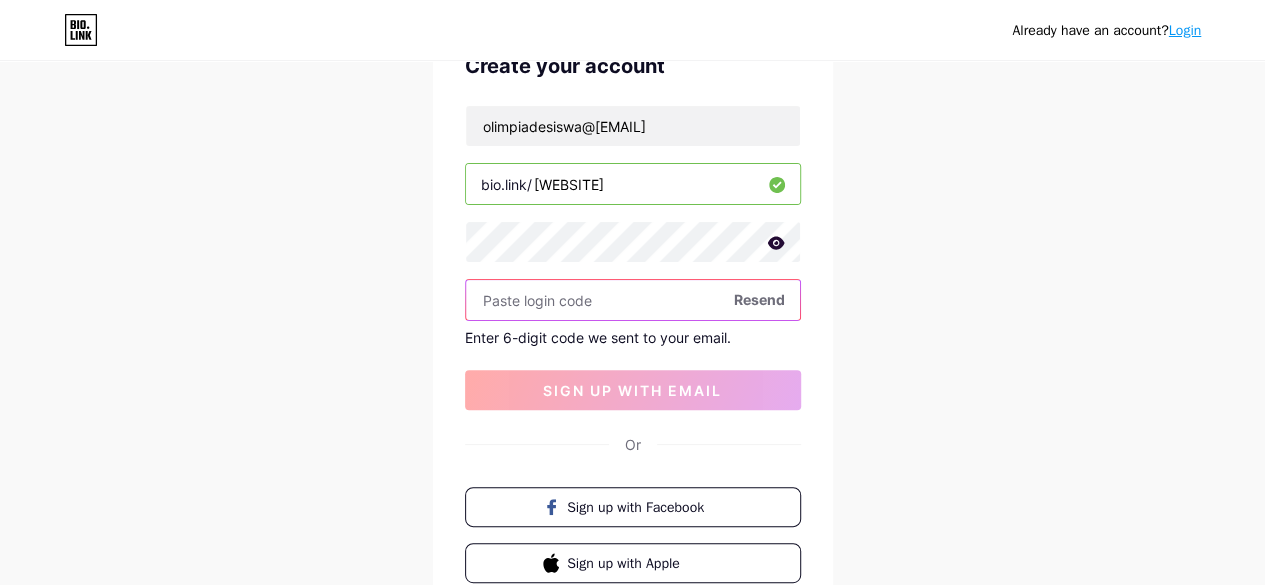 paste on "894295" 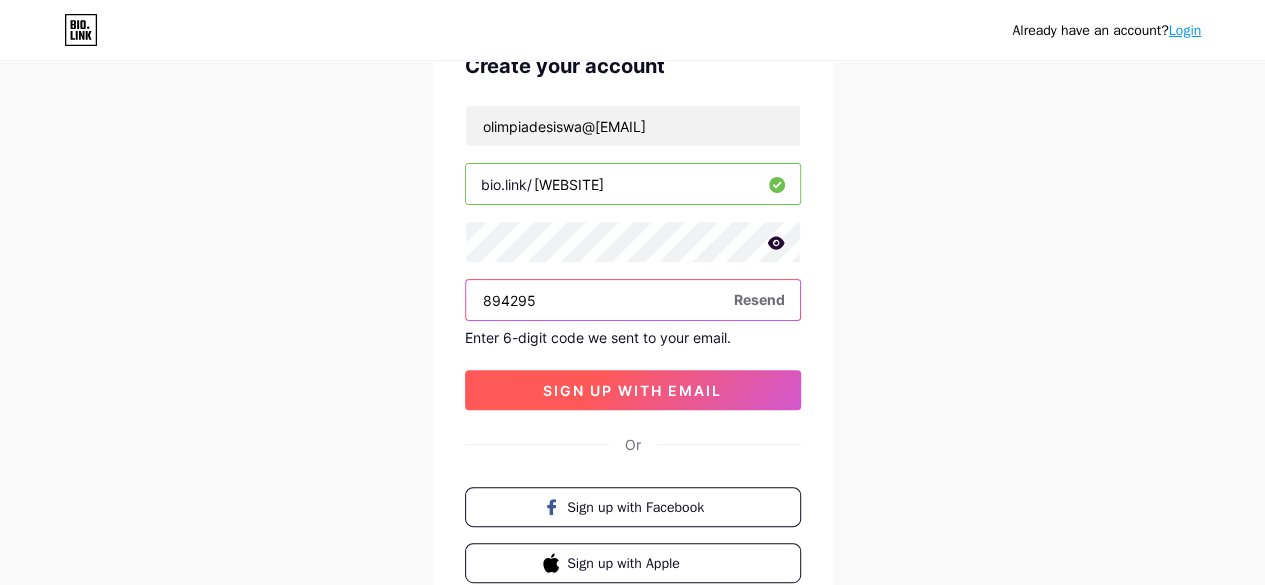 type on "894295" 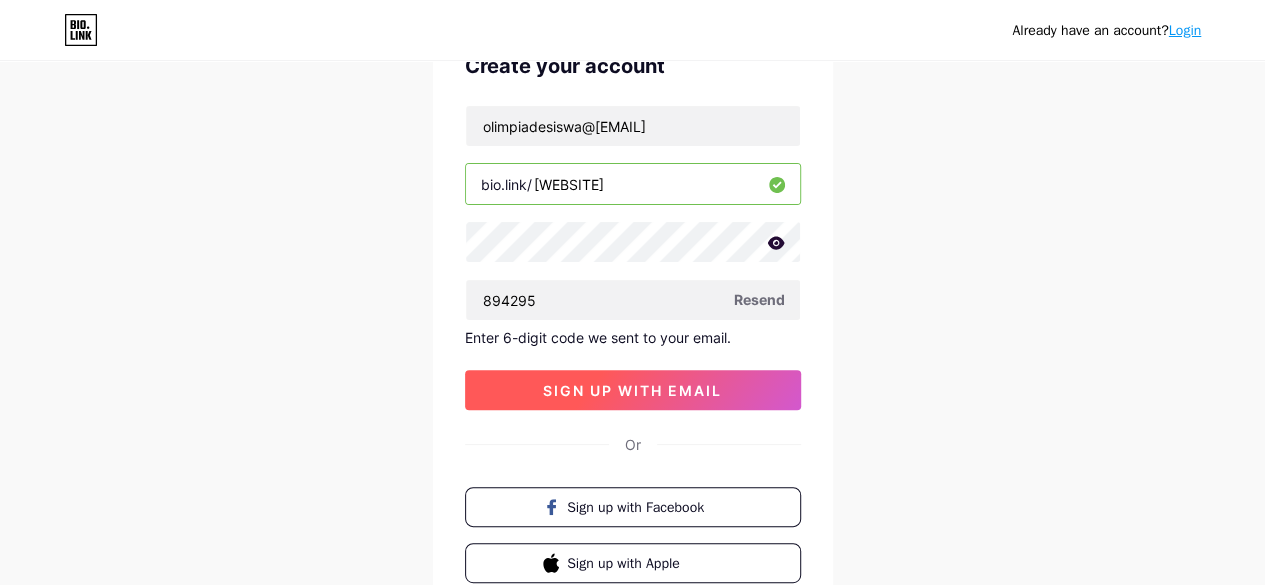 click on "sign up with email" at bounding box center (633, 390) 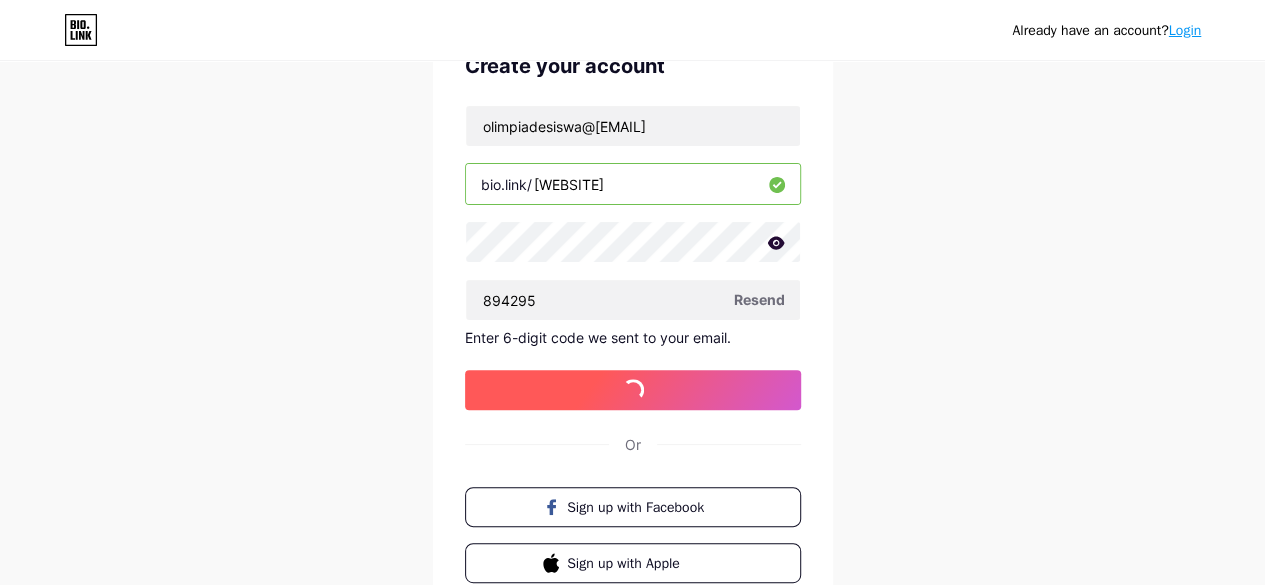 scroll, scrollTop: 0, scrollLeft: 0, axis: both 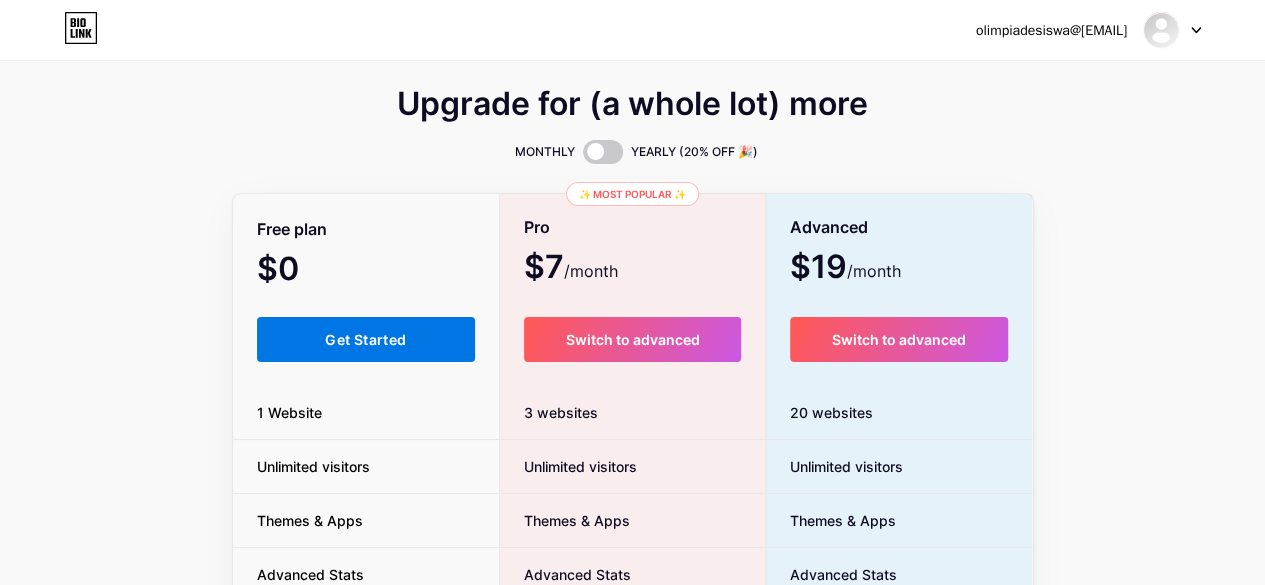 click on "Get Started" at bounding box center (365, 339) 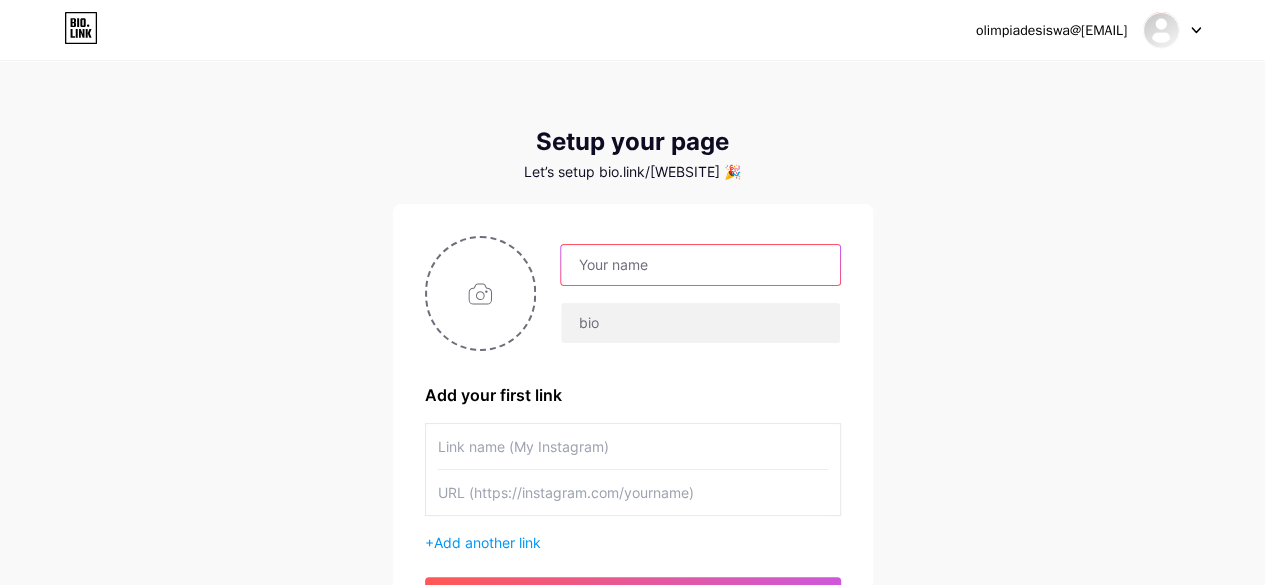 click at bounding box center [700, 265] 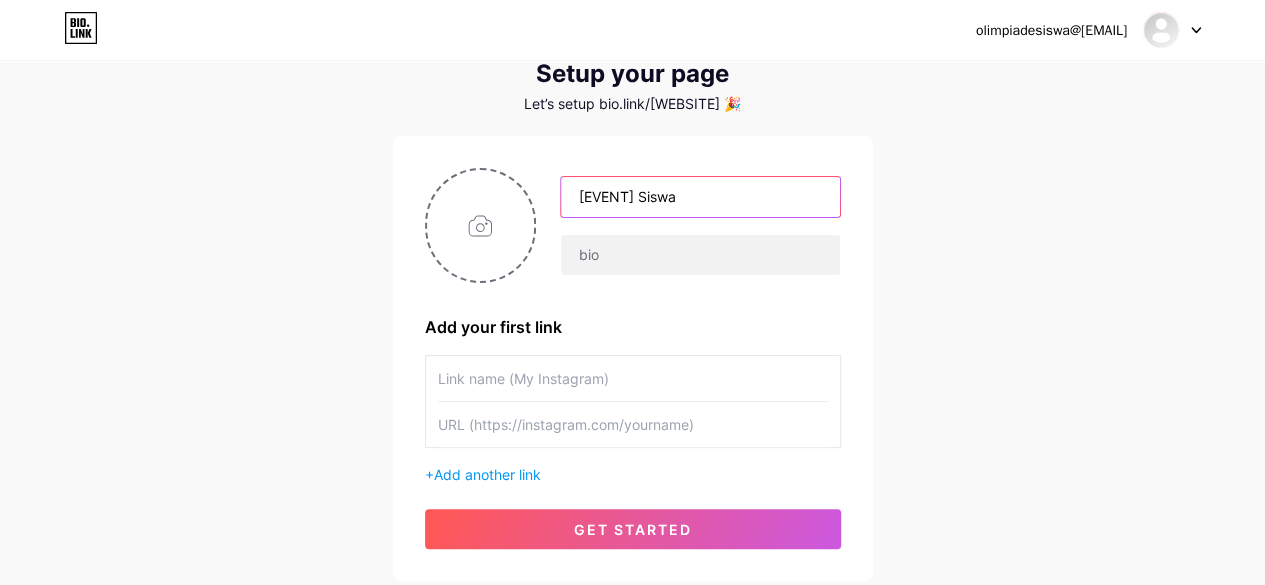 scroll, scrollTop: 69, scrollLeft: 0, axis: vertical 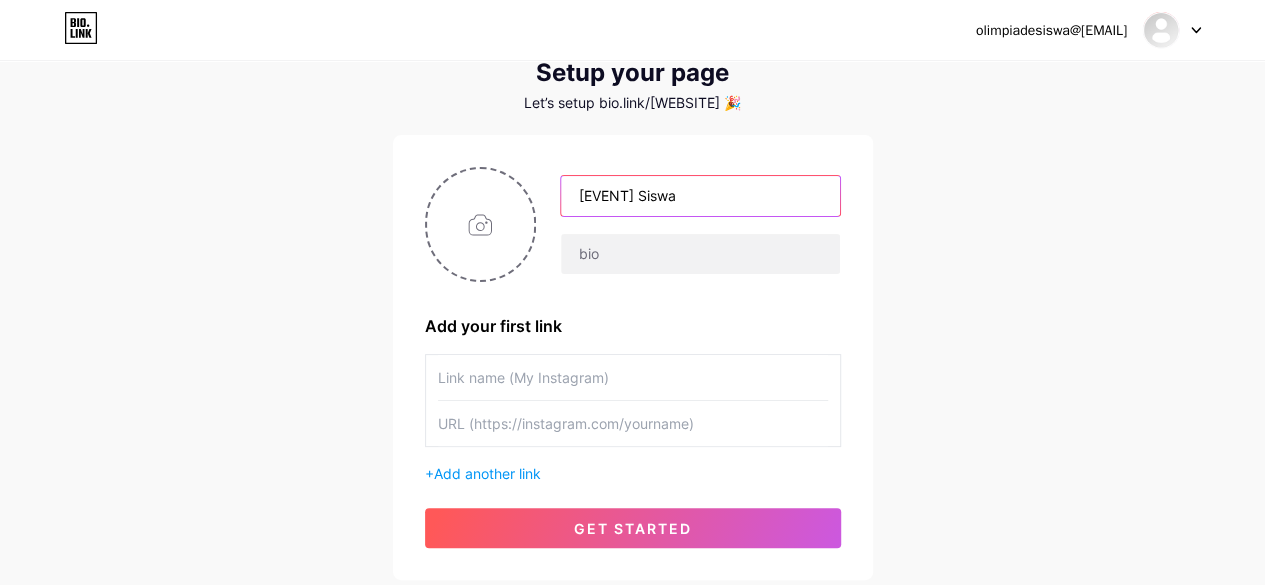 type on "[EVENT] Siswa" 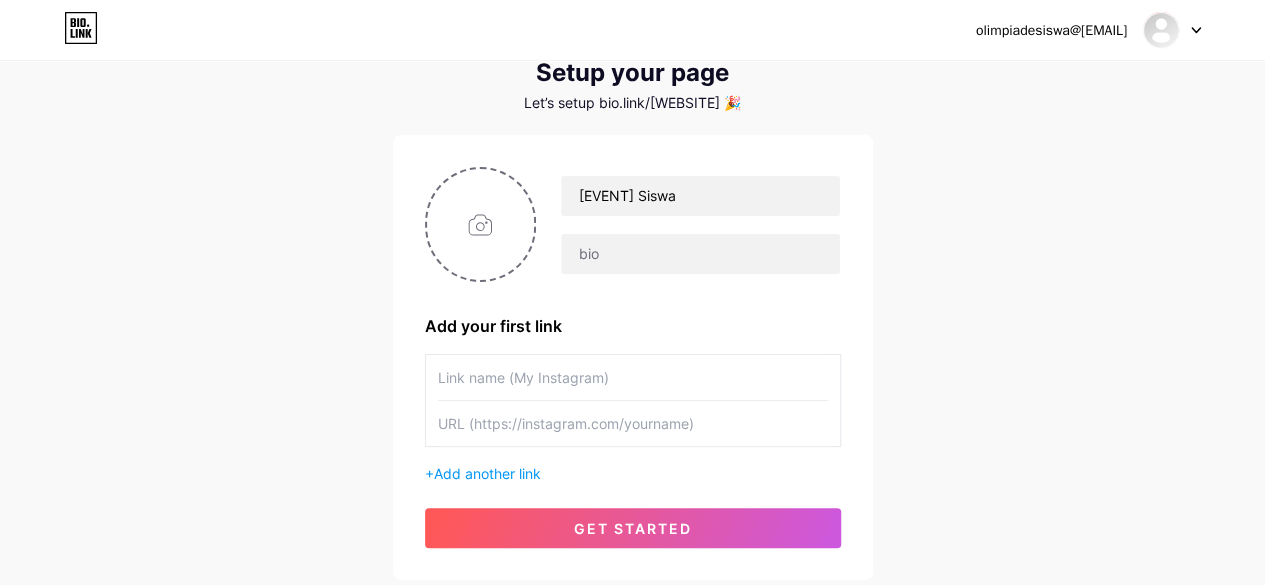 click at bounding box center (633, 377) 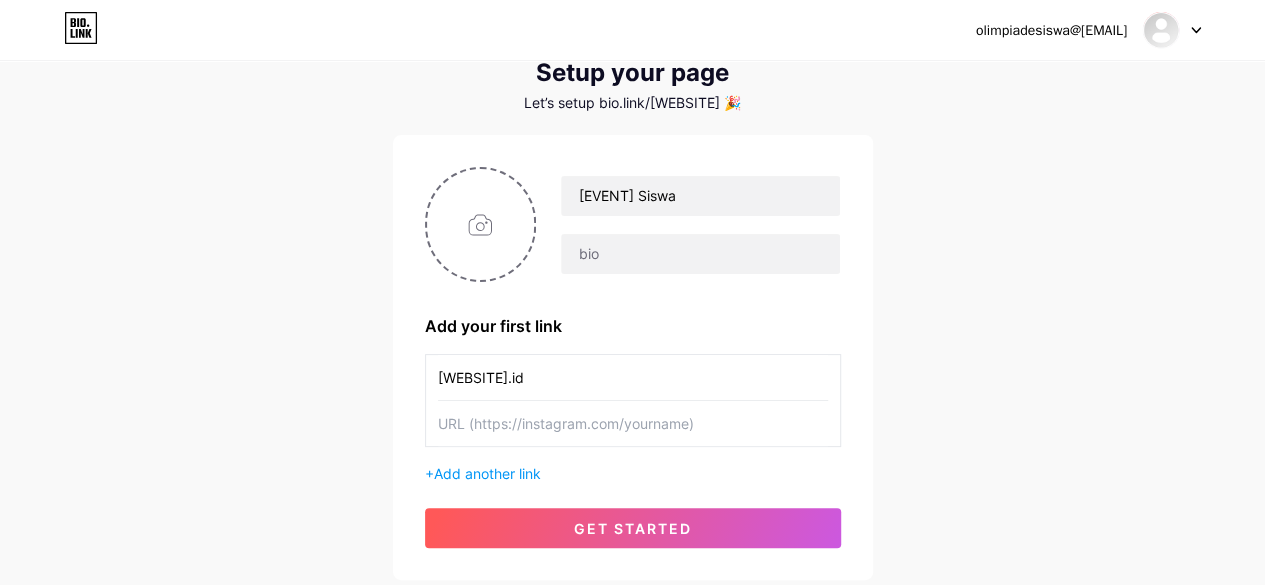 type on "[WEBSITE].id" 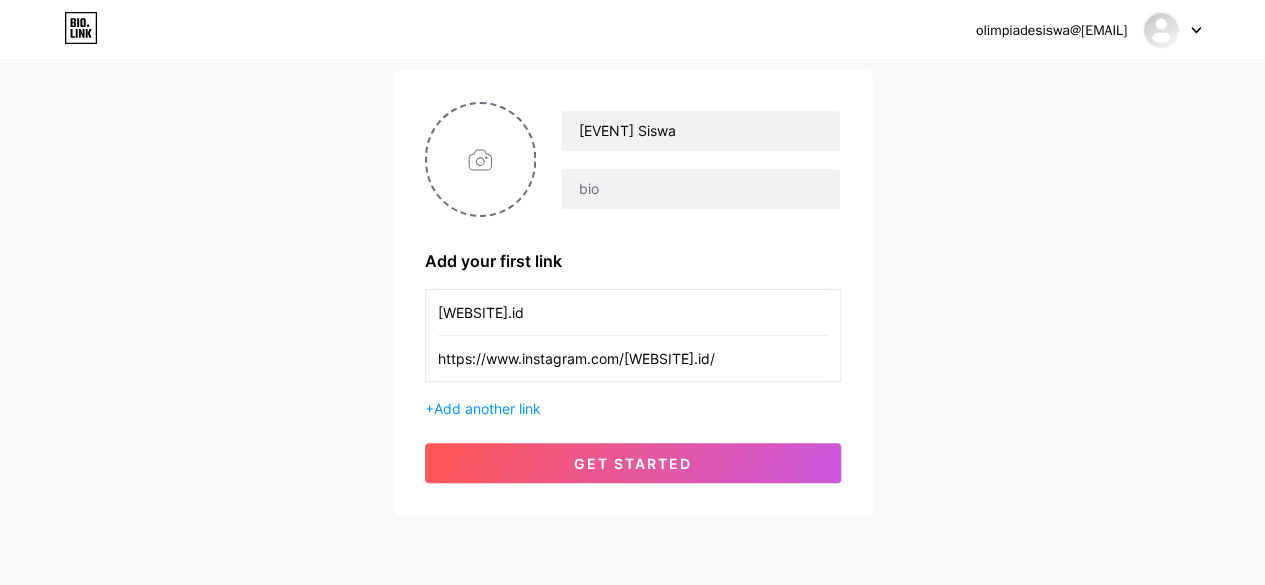 scroll, scrollTop: 137, scrollLeft: 0, axis: vertical 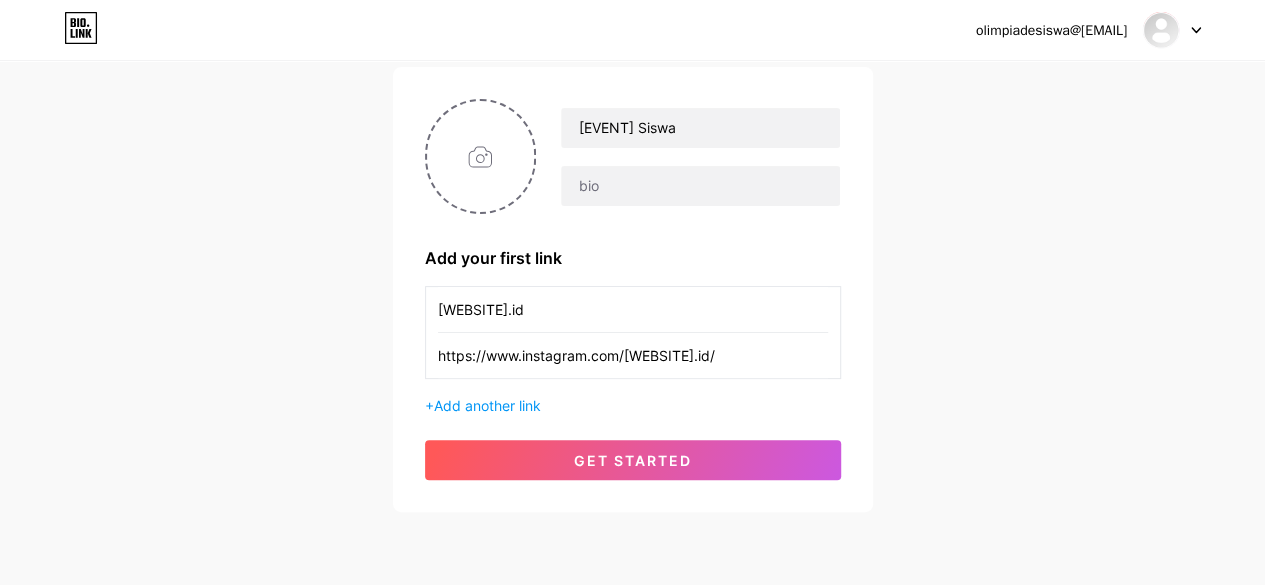type on "https://www.instagram.com/[WEBSITE].id/" 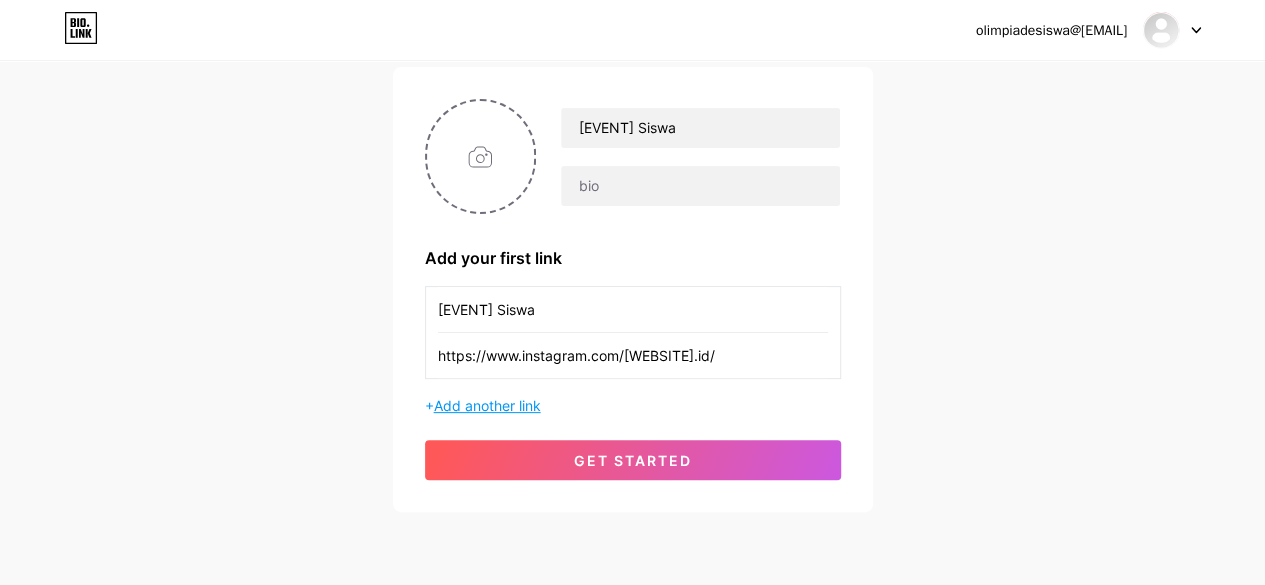 type on "[EVENT] Siswa" 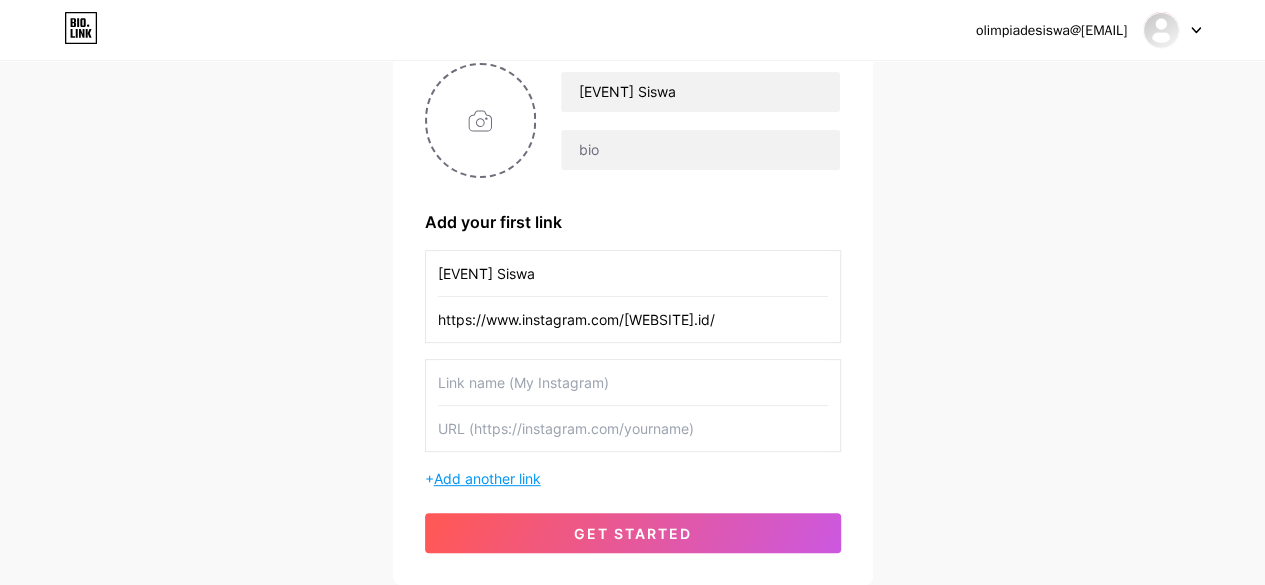 scroll, scrollTop: 177, scrollLeft: 0, axis: vertical 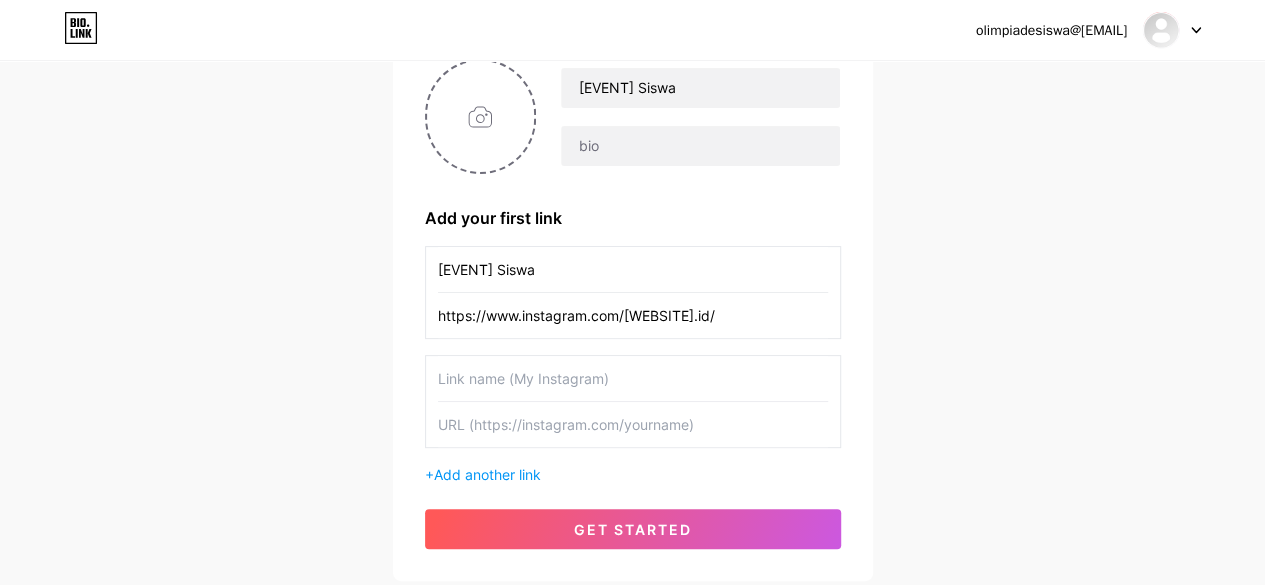 click at bounding box center (633, 378) 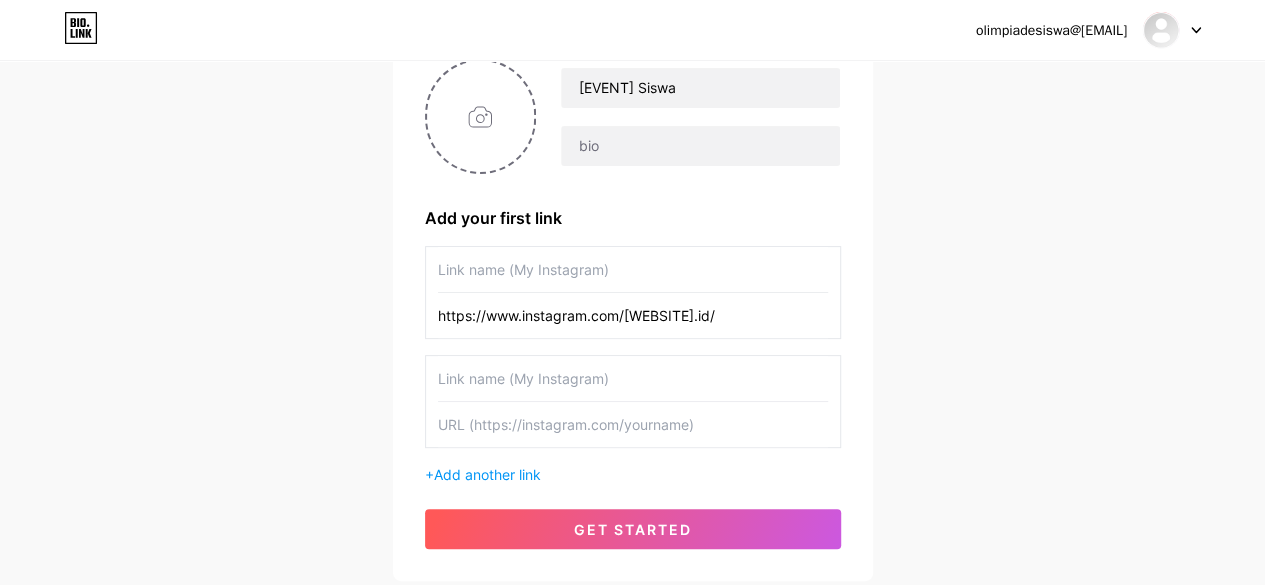 type 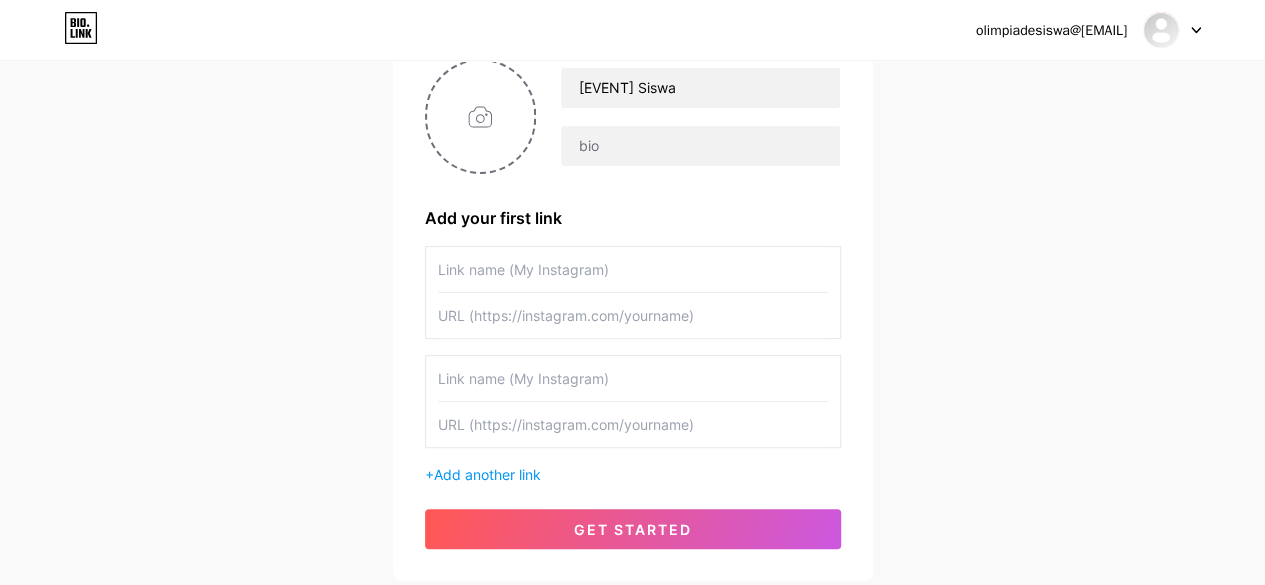 type 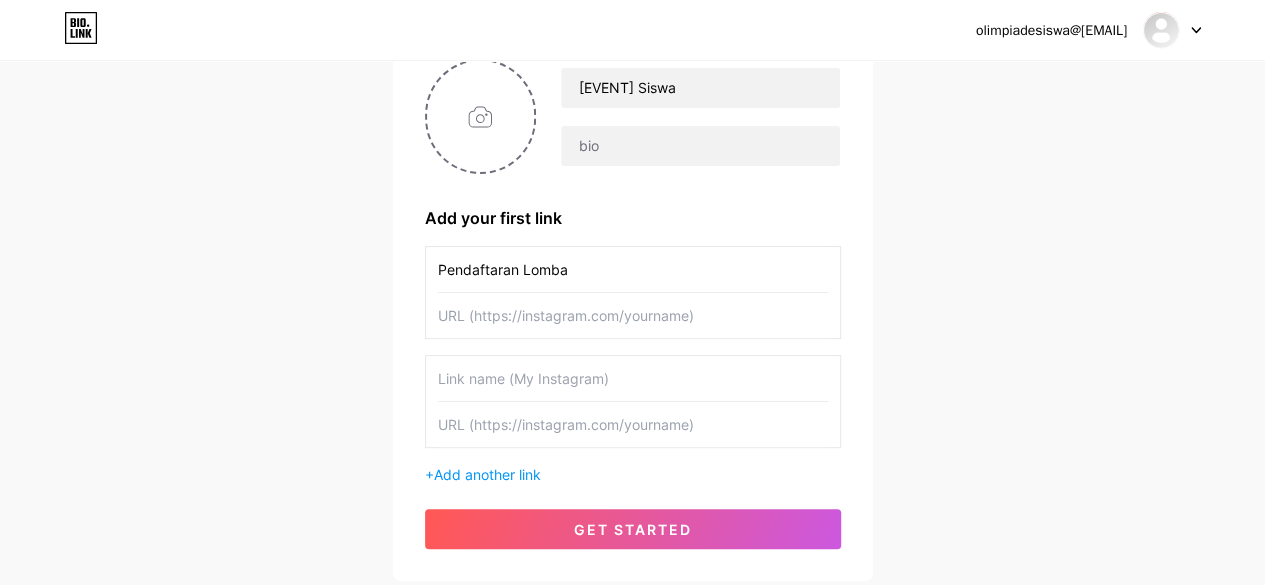 click on "Pendaftaran Lomba" at bounding box center [633, 269] 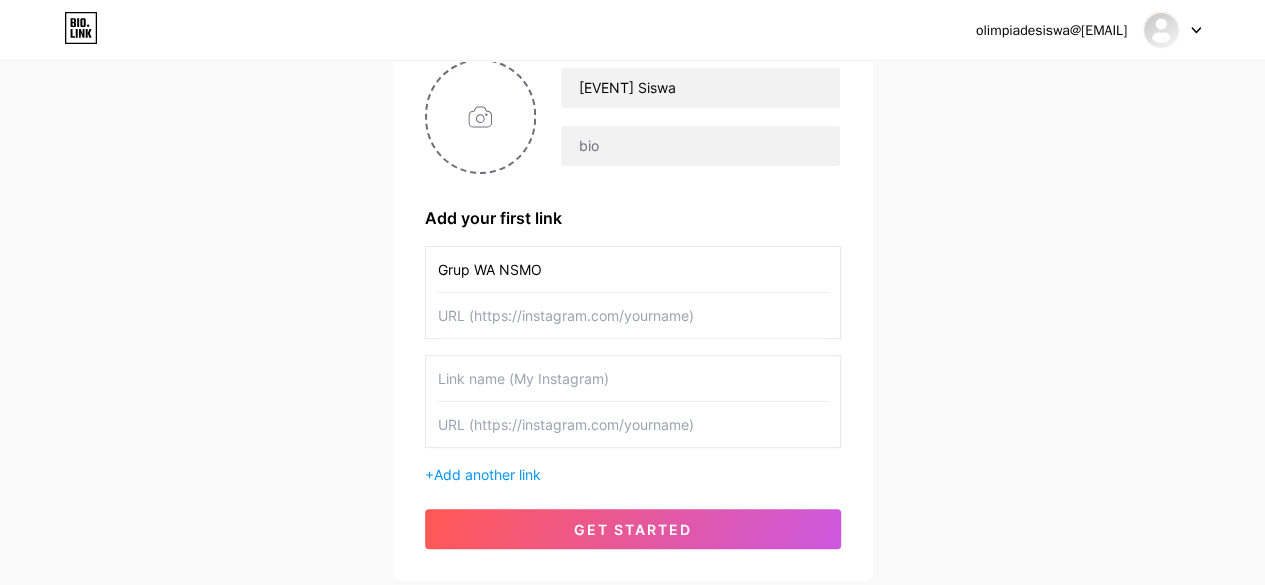 type on "Grup WA NSMO" 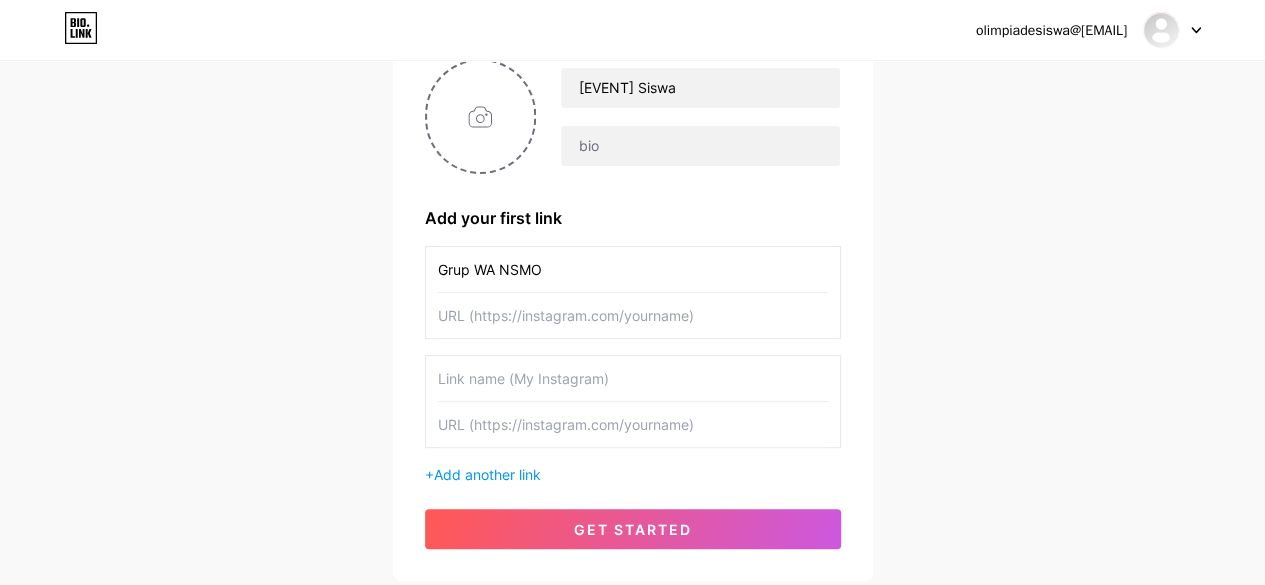 click at bounding box center (633, 315) 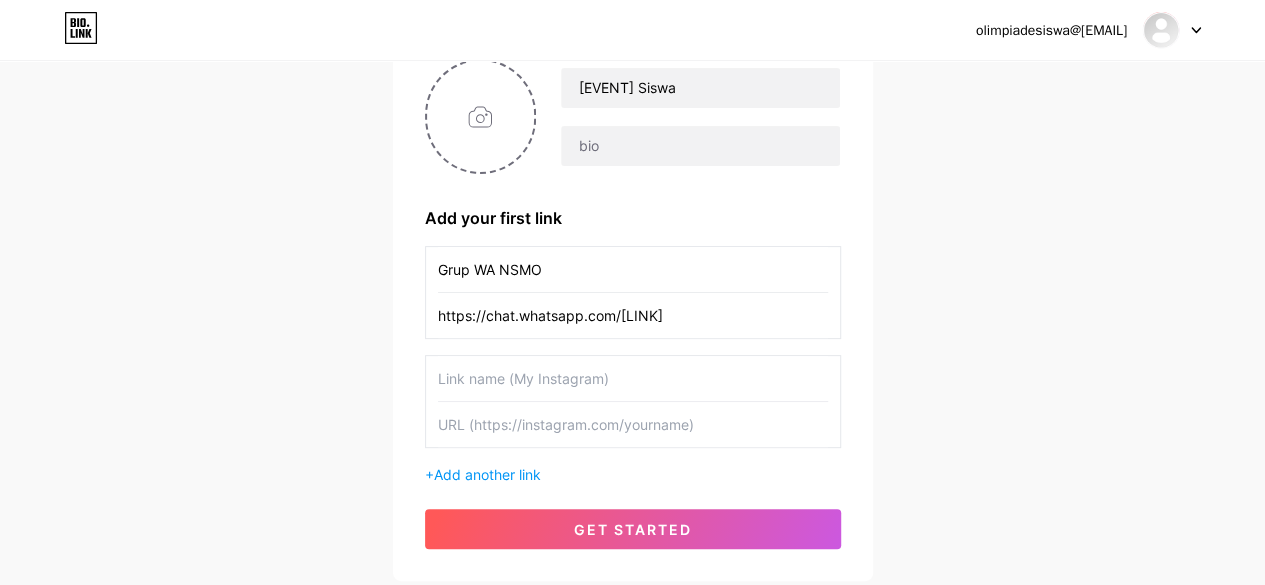 type on "https://chat.whatsapp.com/[LINK]" 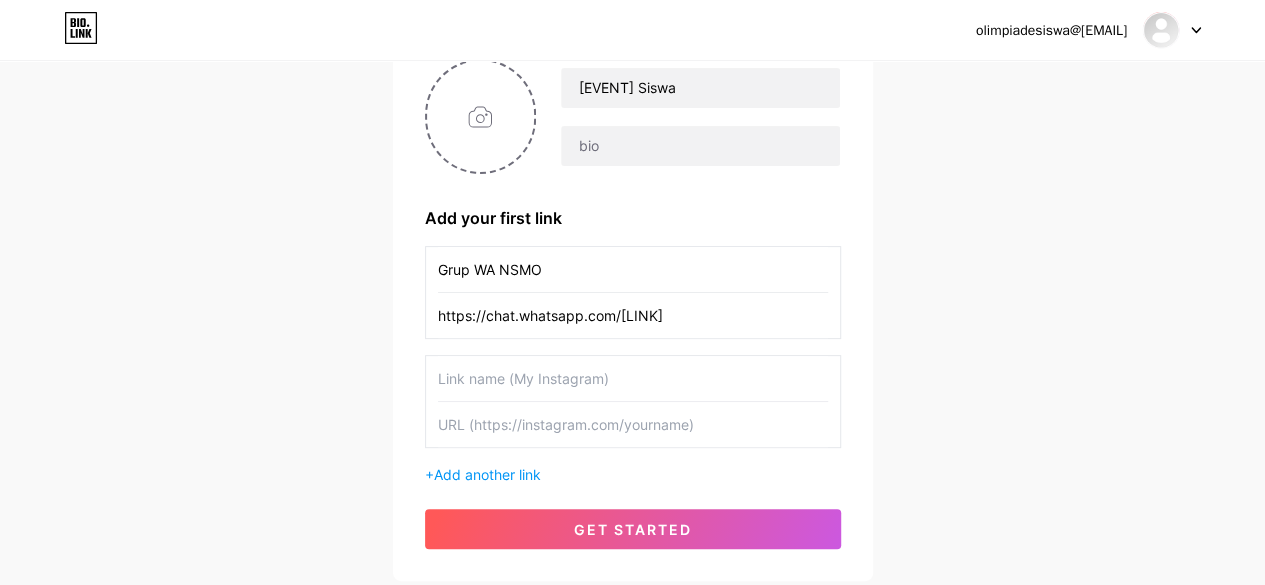 paste on "PANDUAN NSMO" 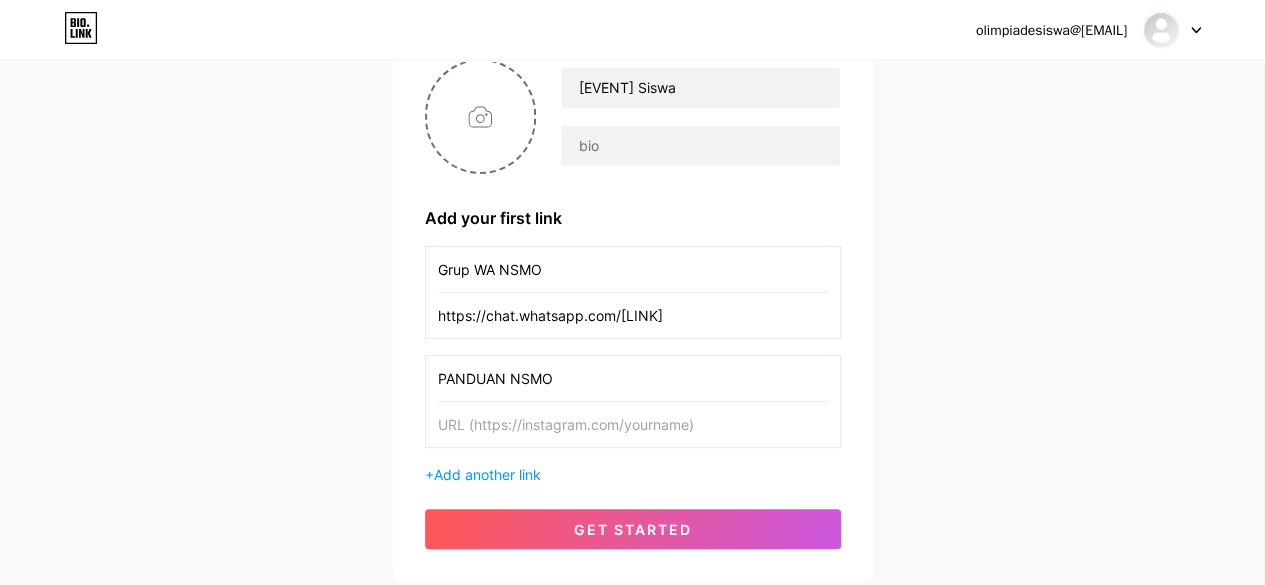 type on "PANDUAN NSMO" 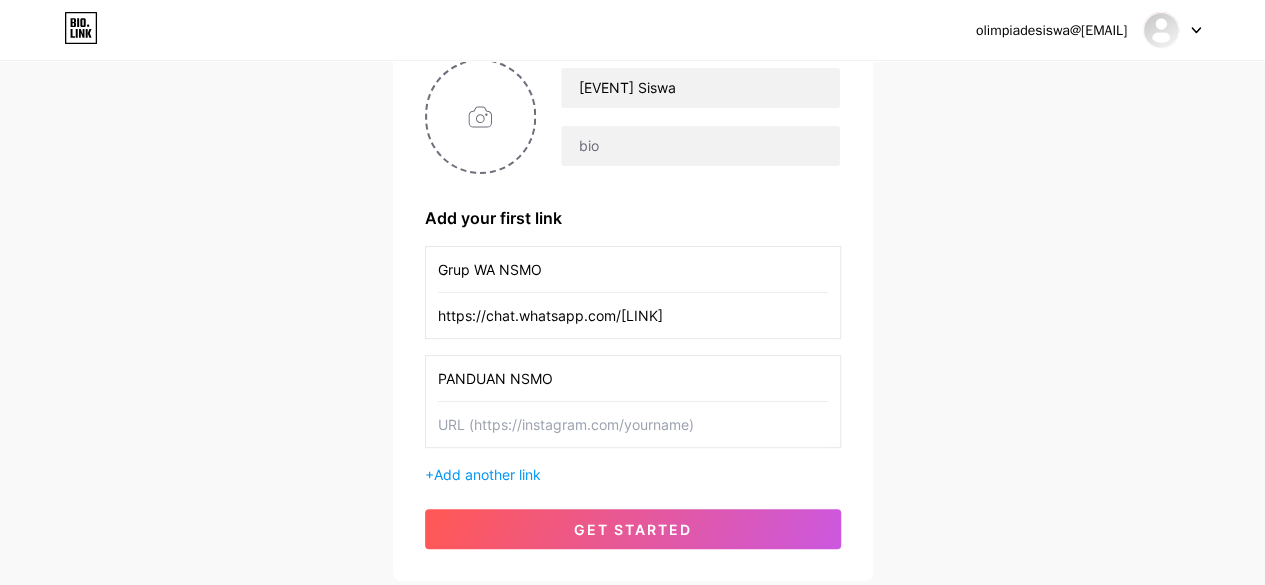 paste on "http://drive.google.com/drive/folders/[FOLDER]" 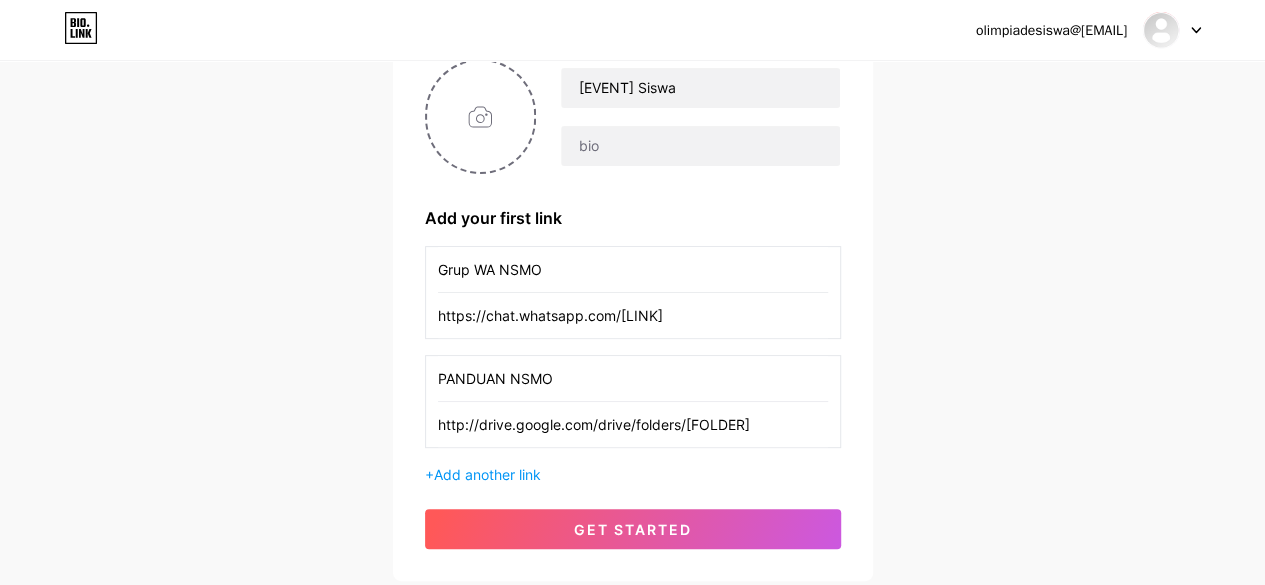 scroll, scrollTop: 0, scrollLeft: 112, axis: horizontal 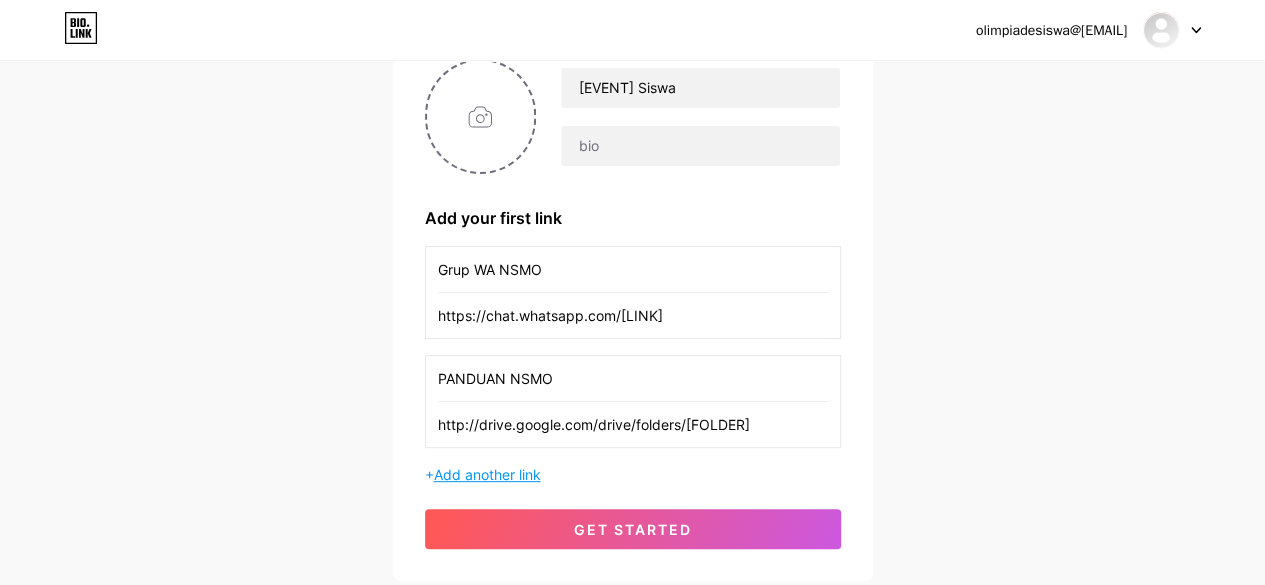 type on "http://drive.google.com/drive/folders/[FOLDER]" 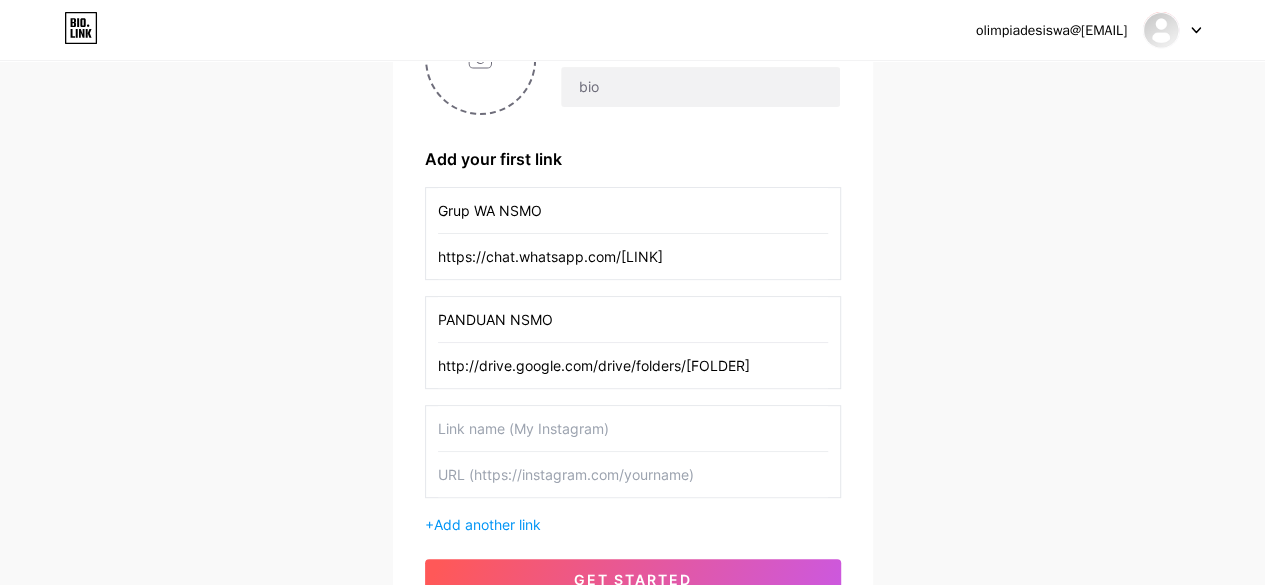 scroll, scrollTop: 245, scrollLeft: 0, axis: vertical 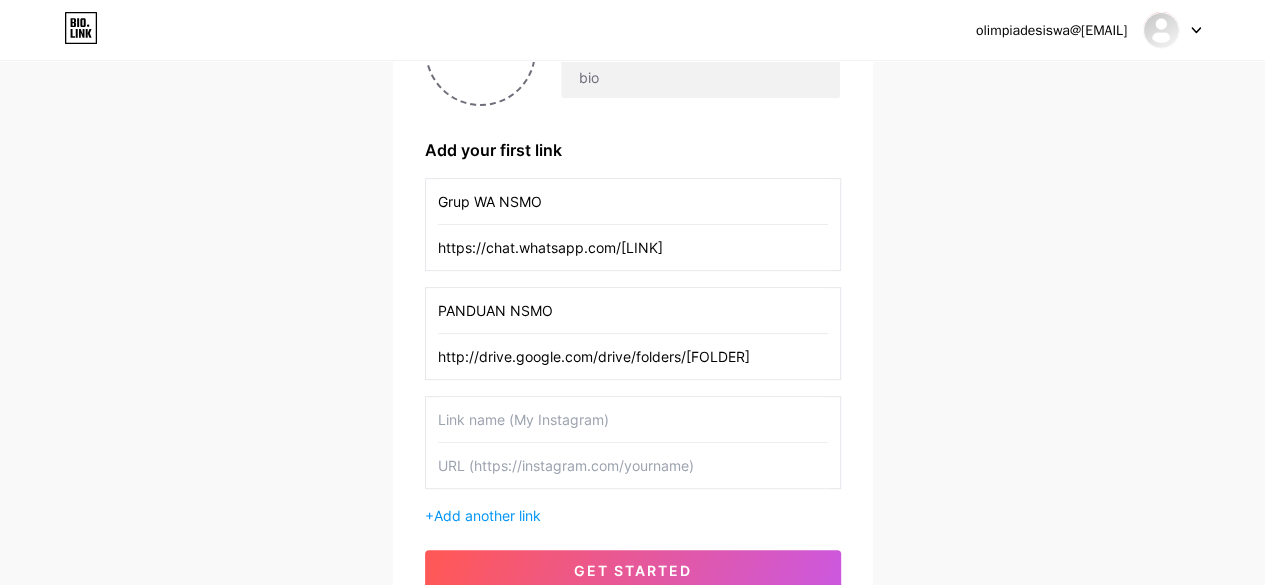 click at bounding box center (633, 419) 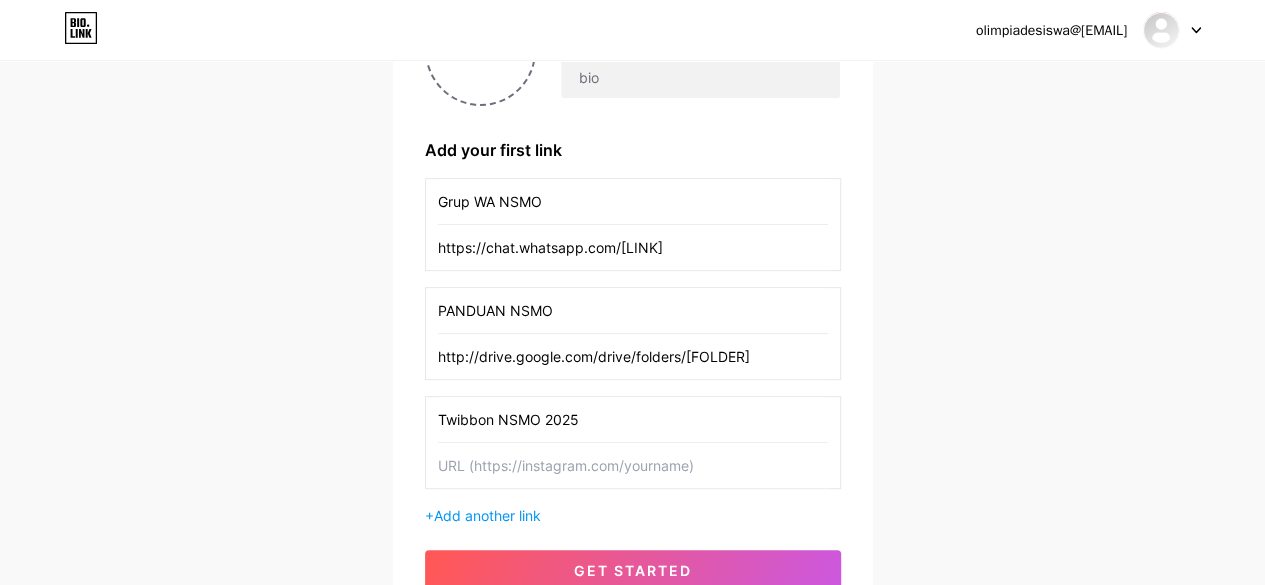 type on "Twibbon NSMO 2025" 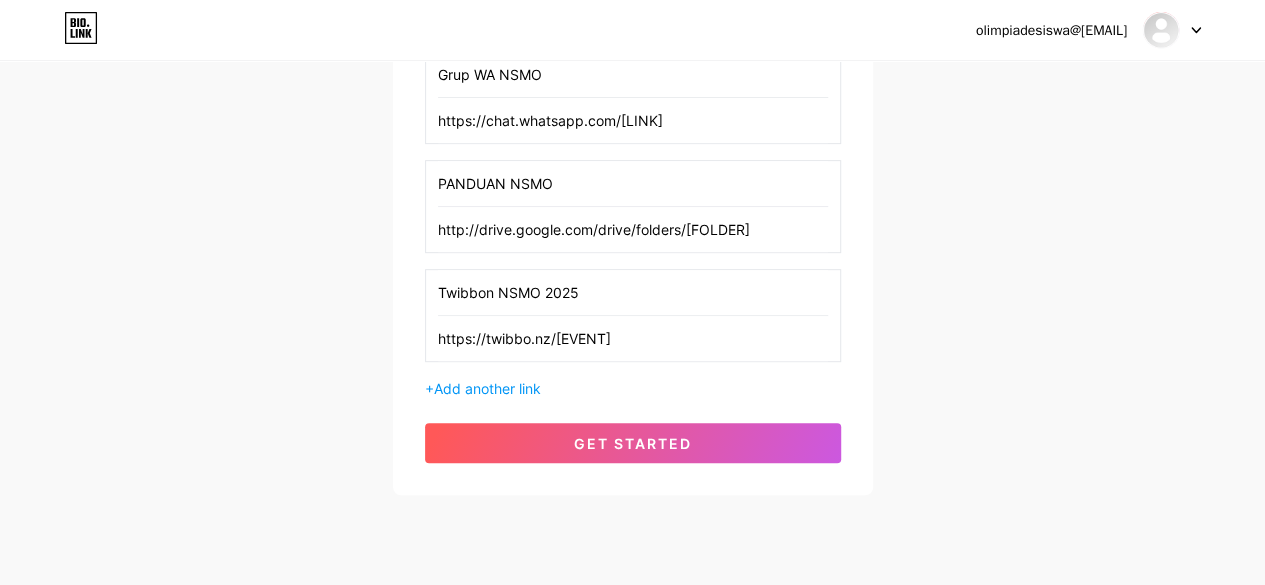 scroll, scrollTop: 373, scrollLeft: 0, axis: vertical 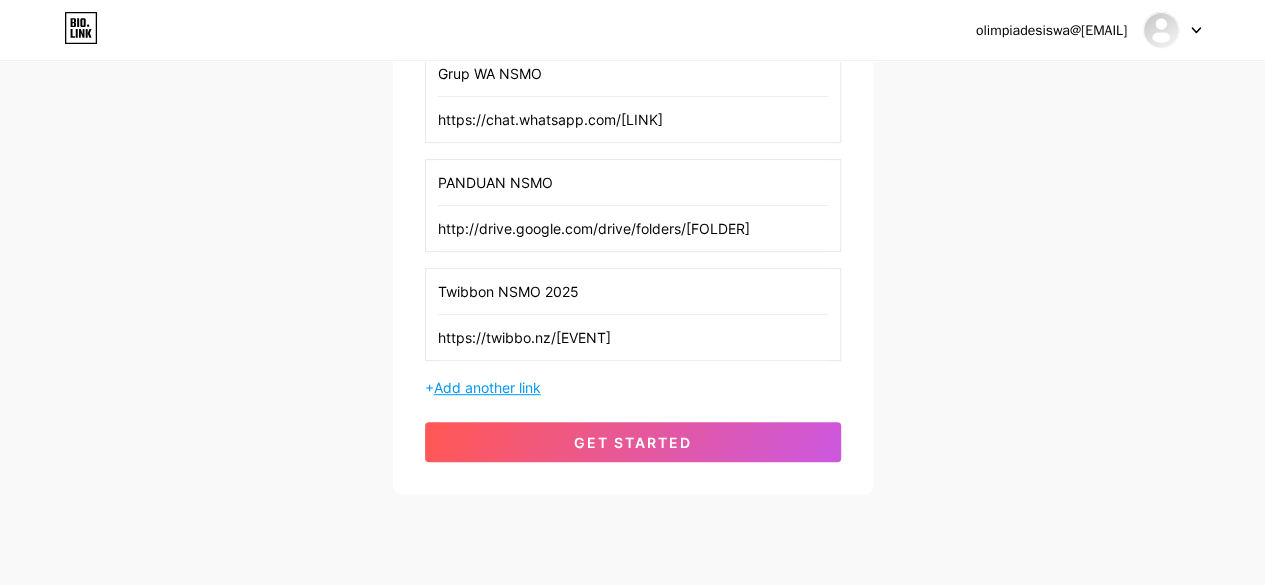 type on "https://twibbo.nz/[EVENT]" 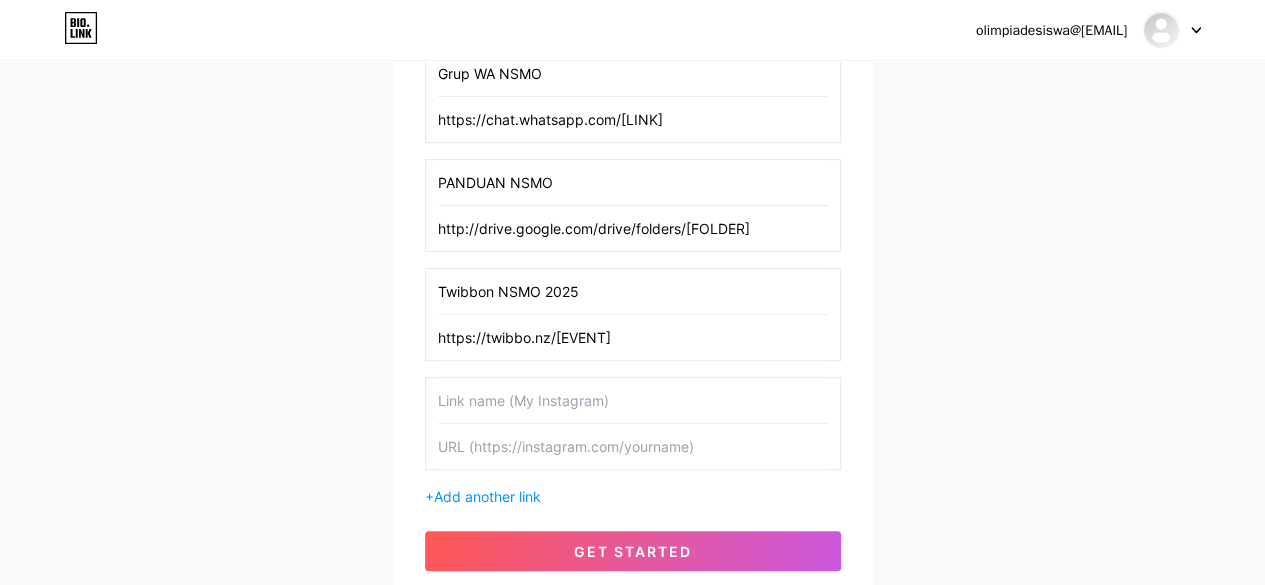paste on "Pendaftaran SD NSMO" 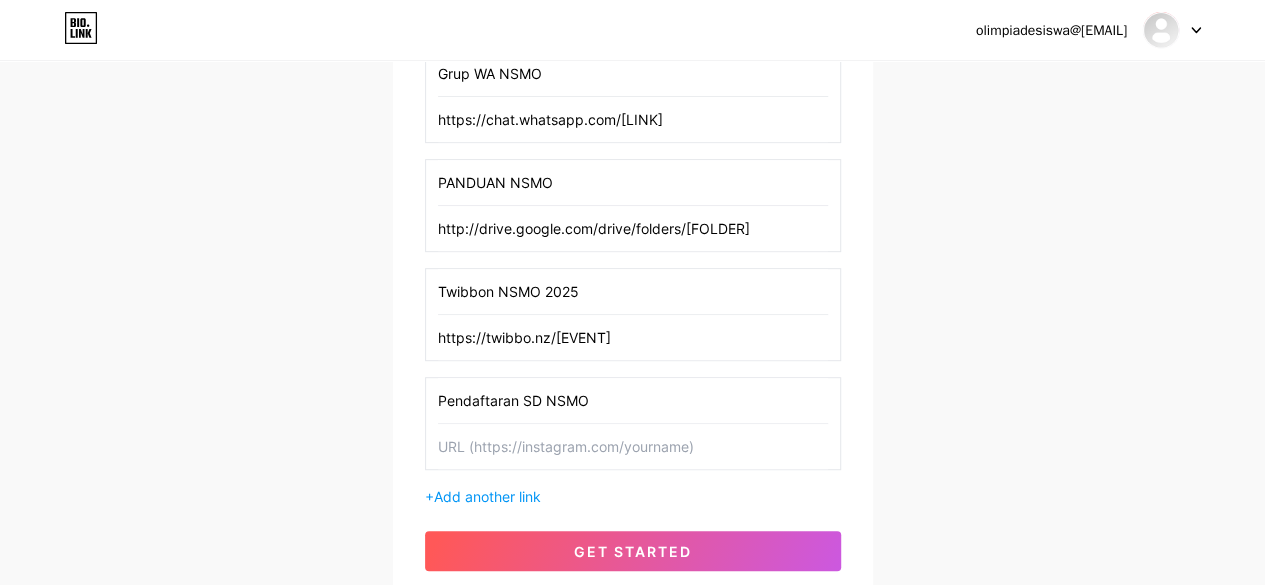 click on "Pendaftaran SD NSMO" at bounding box center (633, 400) 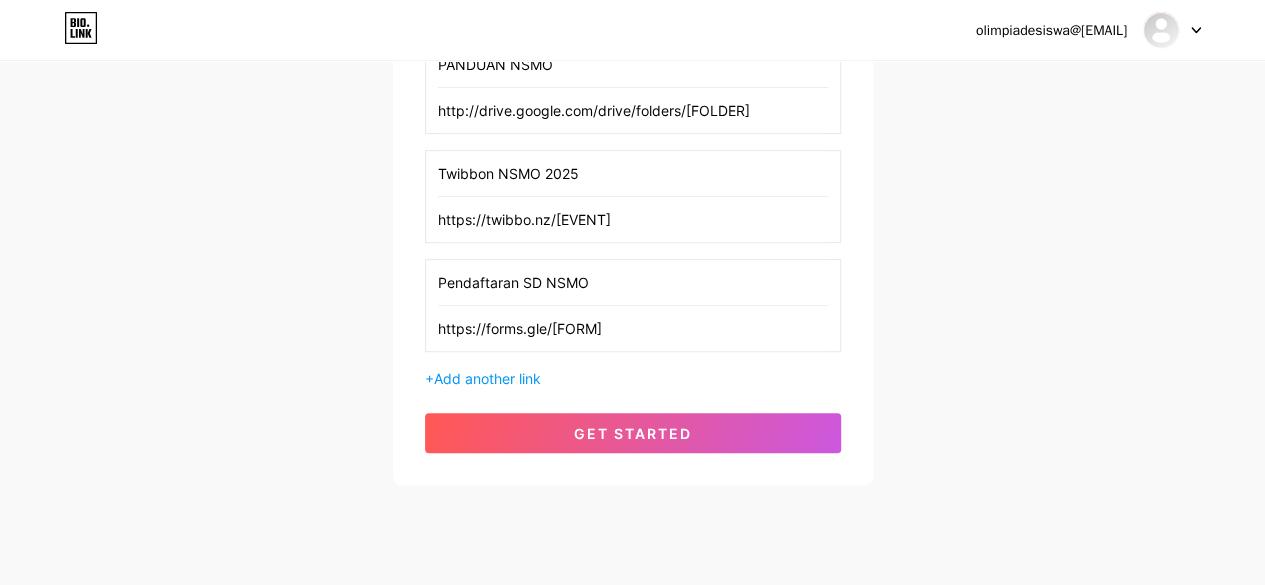 scroll, scrollTop: 492, scrollLeft: 0, axis: vertical 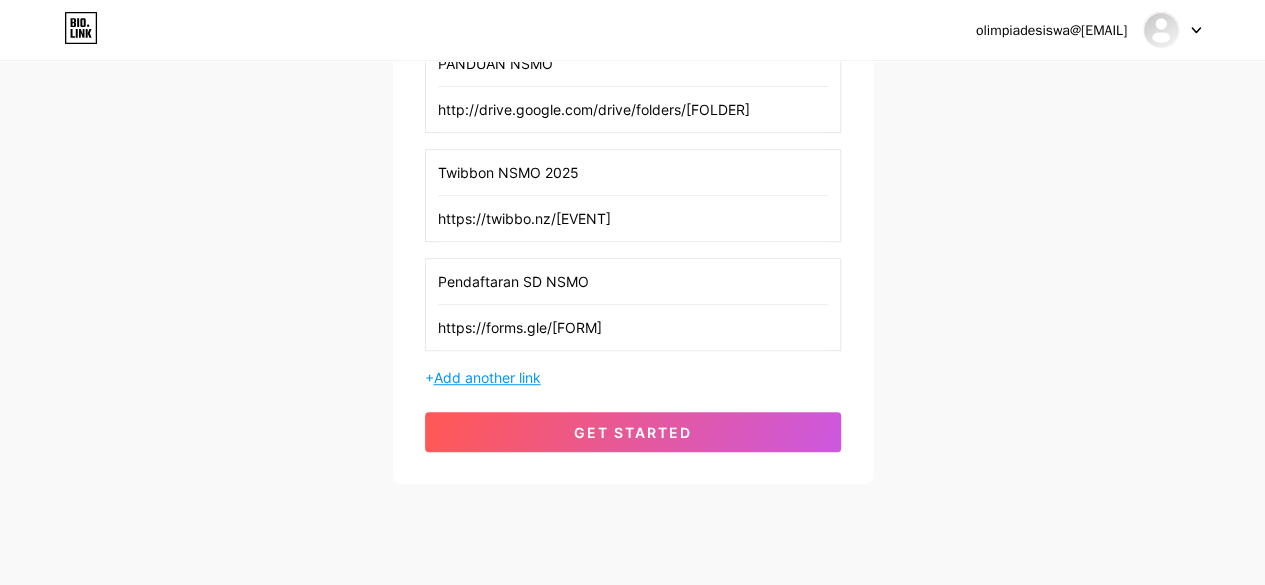 type on "https://forms.gle/[FORM]" 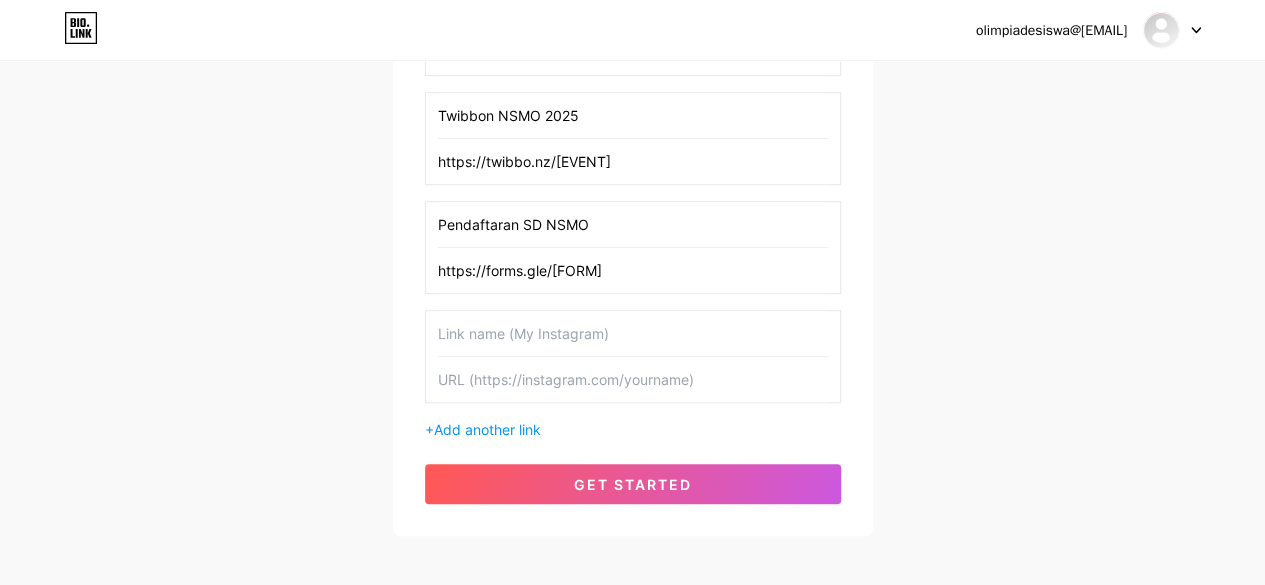 scroll, scrollTop: 550, scrollLeft: 0, axis: vertical 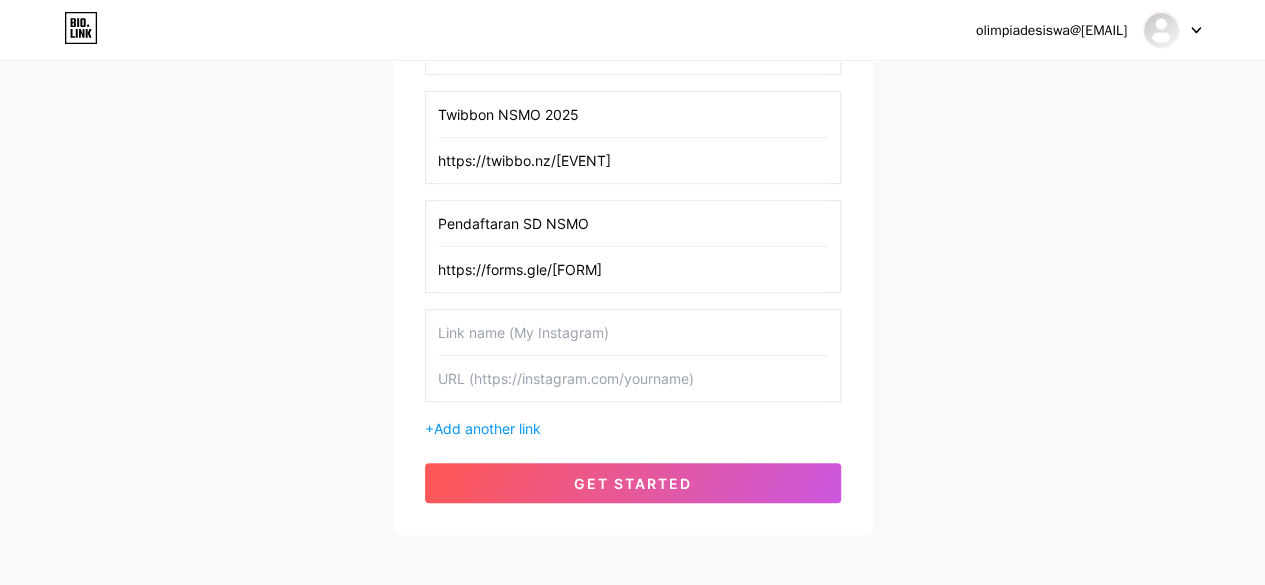 click at bounding box center [633, 332] 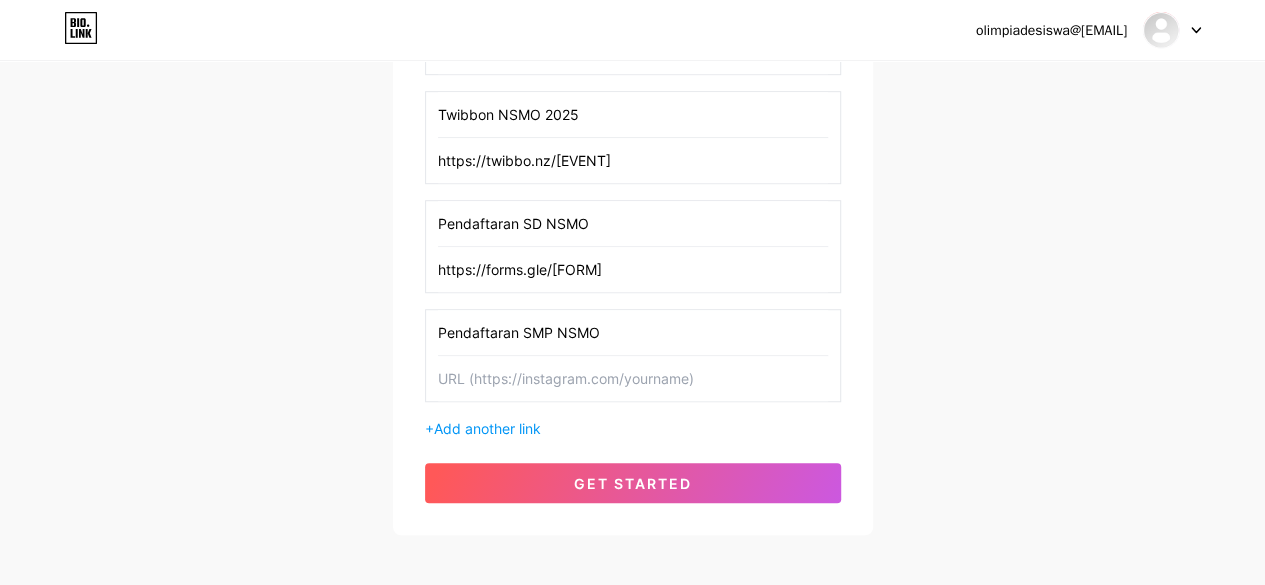 type on "Pendaftaran SMP NSMO" 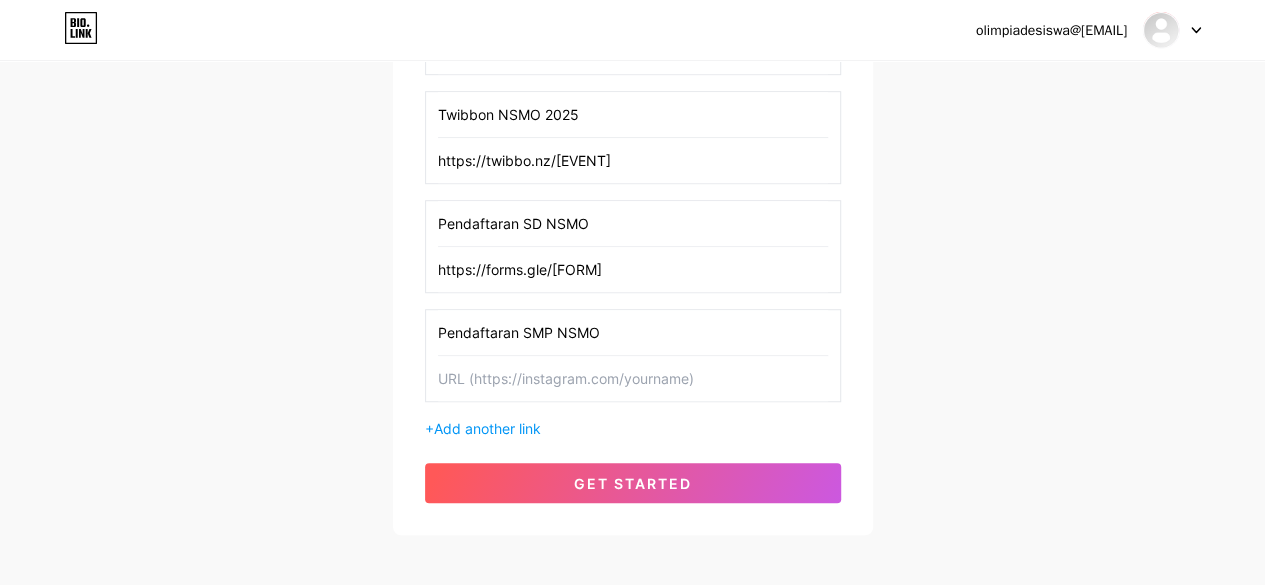 click at bounding box center [633, 378] 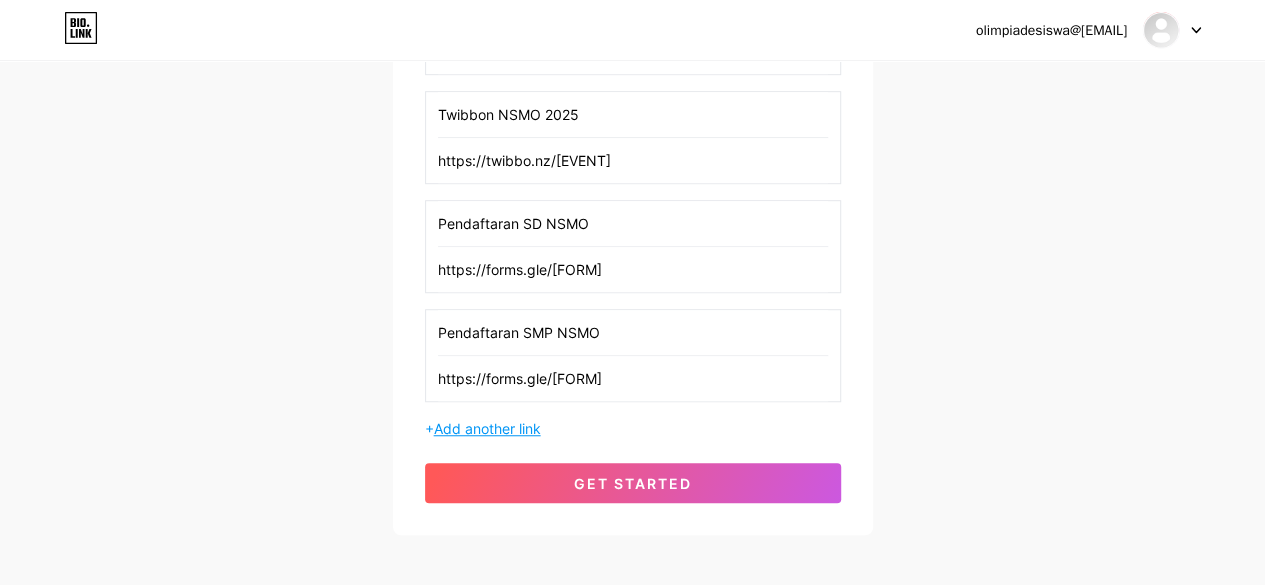 type on "https://forms.gle/[FORM]" 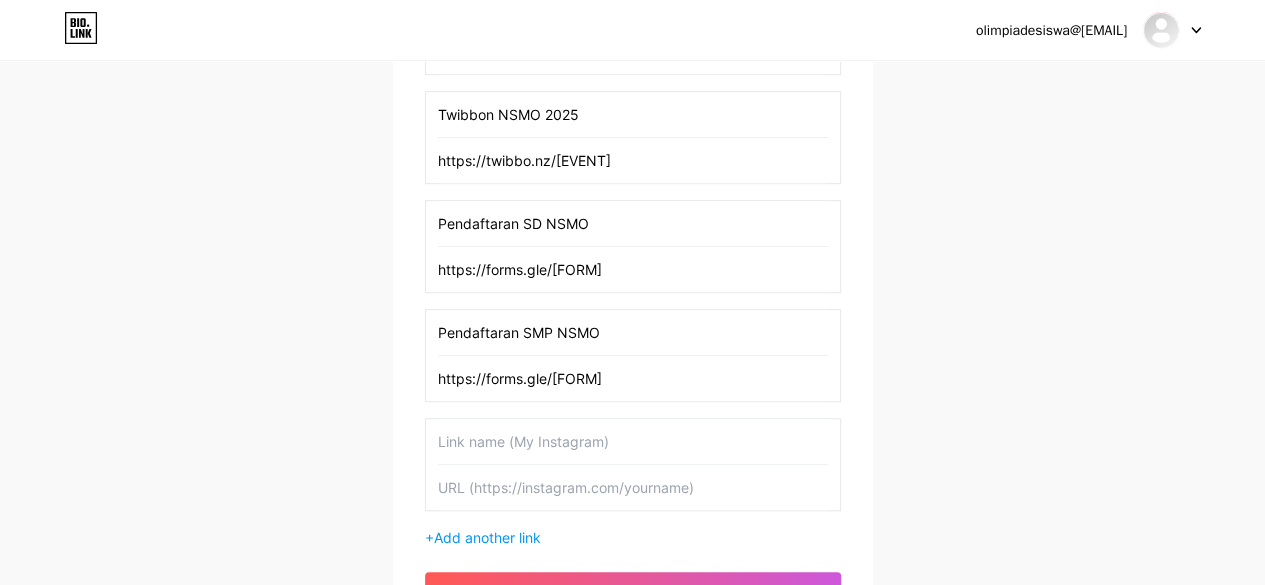 click at bounding box center (633, 441) 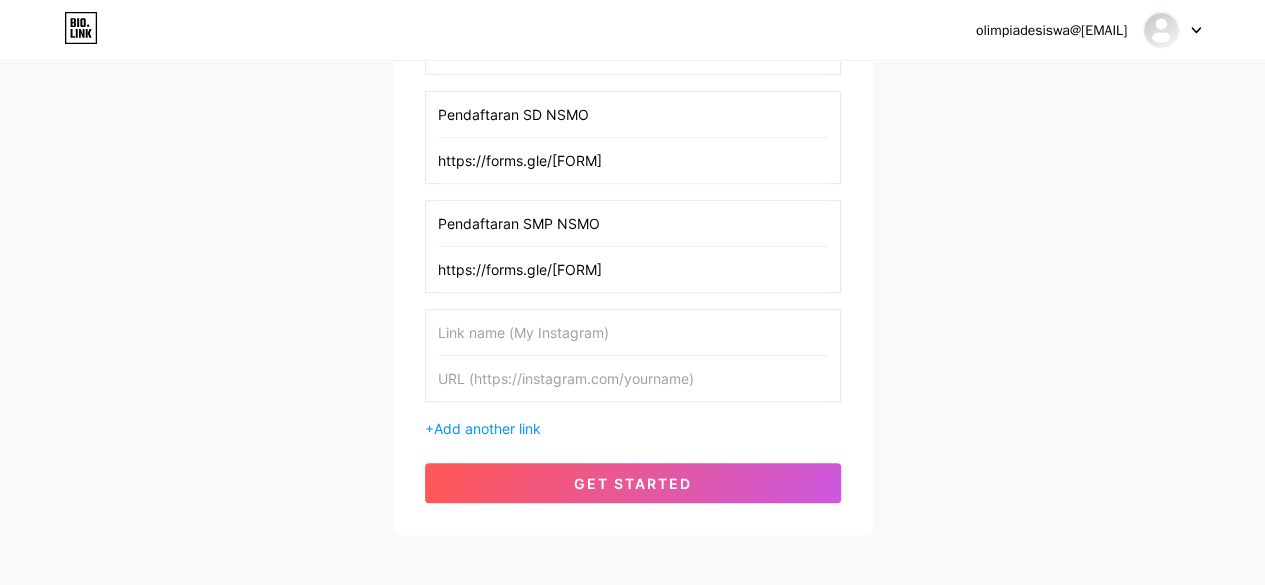 scroll, scrollTop: 746, scrollLeft: 0, axis: vertical 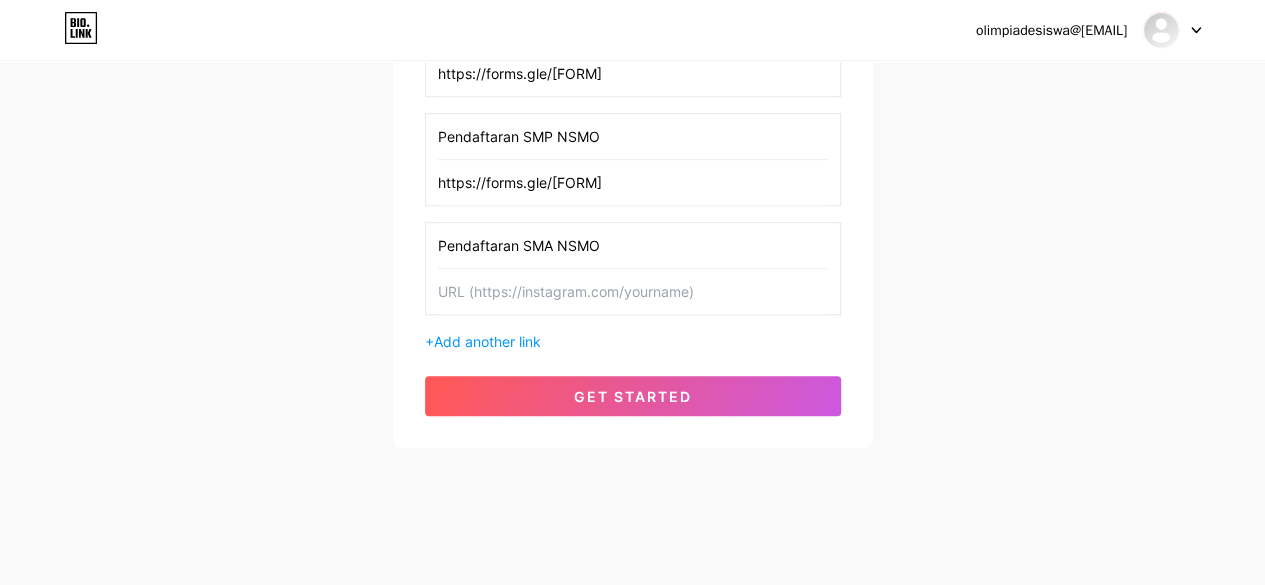 type on "Pendaftaran SMA NSMO" 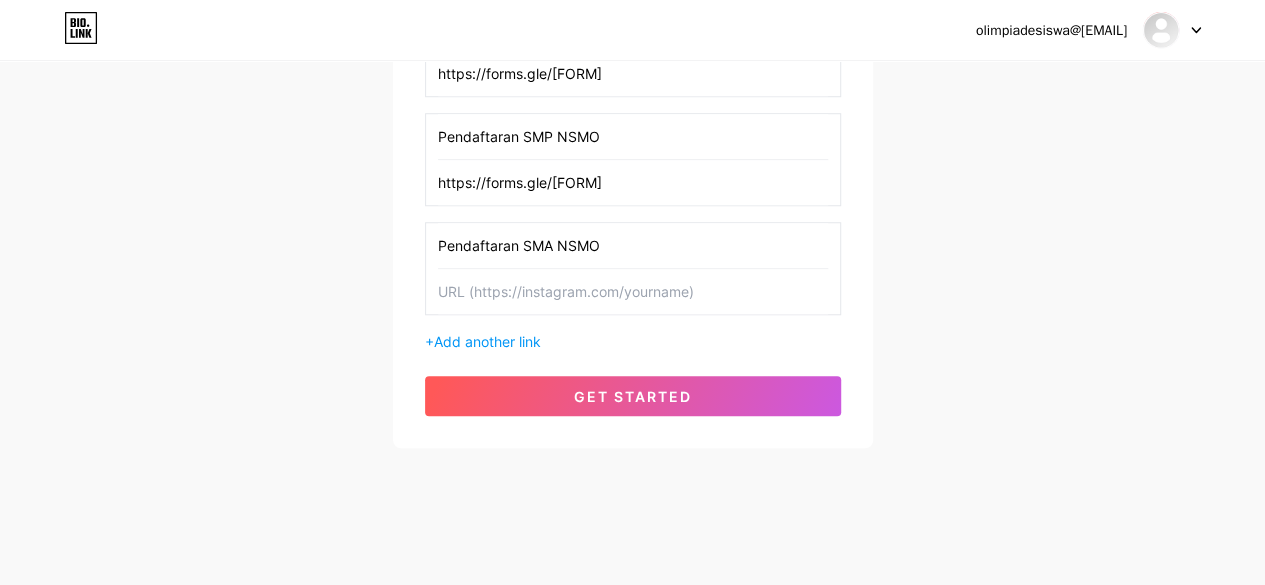 click at bounding box center [633, 291] 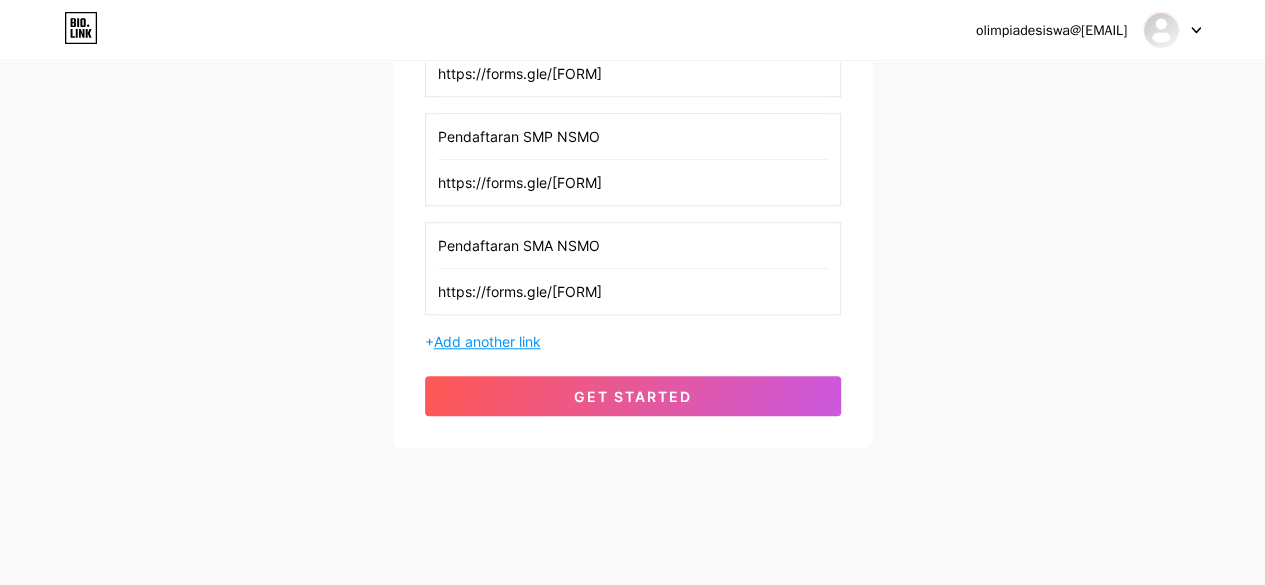 type on "https://forms.gle/[FORM]" 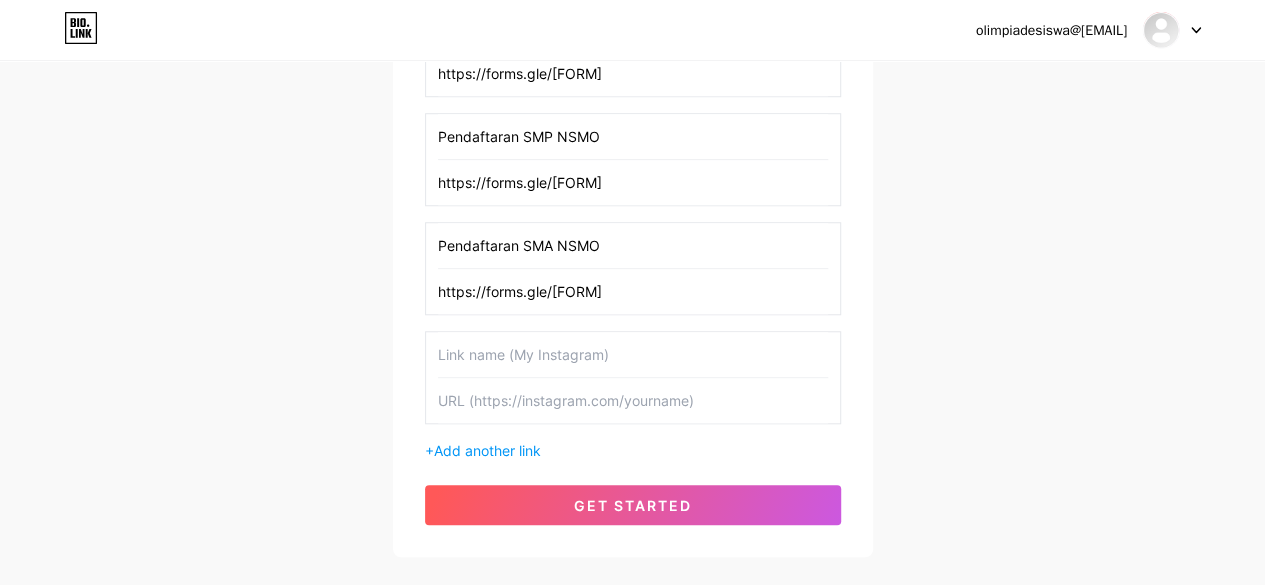 click at bounding box center [633, 354] 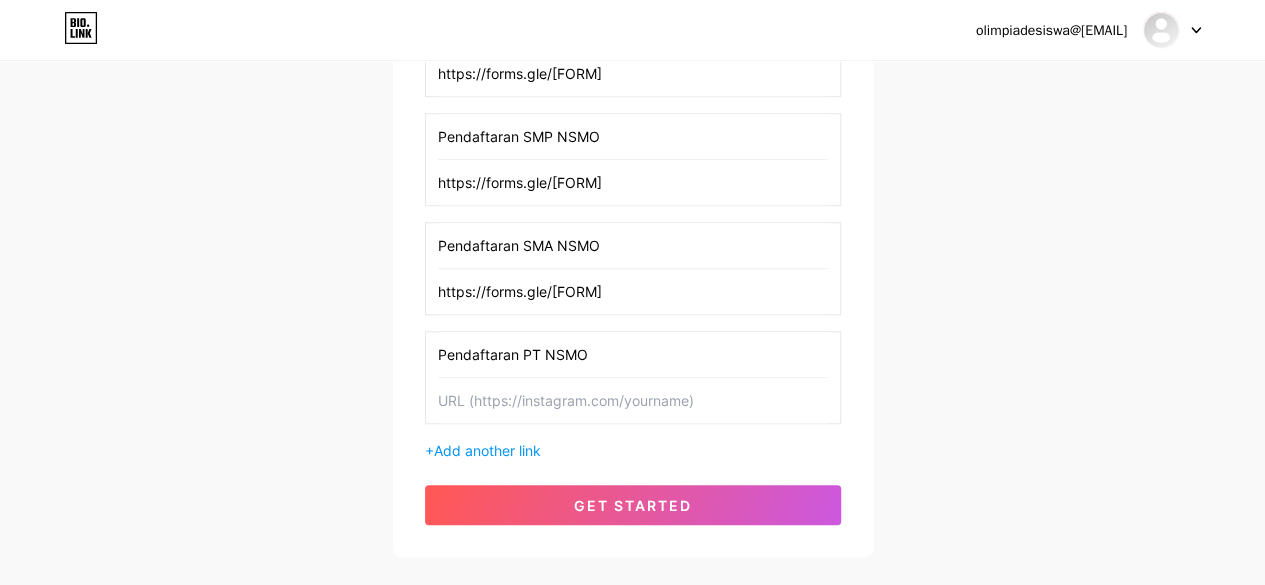 type on "Pendaftaran PT NSMO" 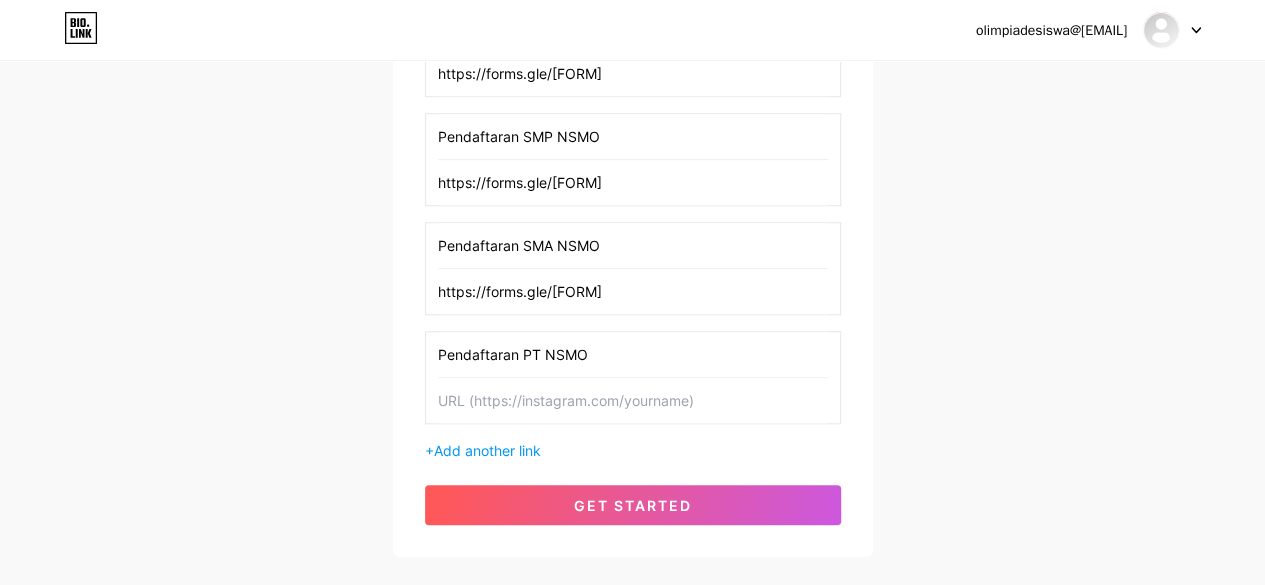 click at bounding box center [633, 400] 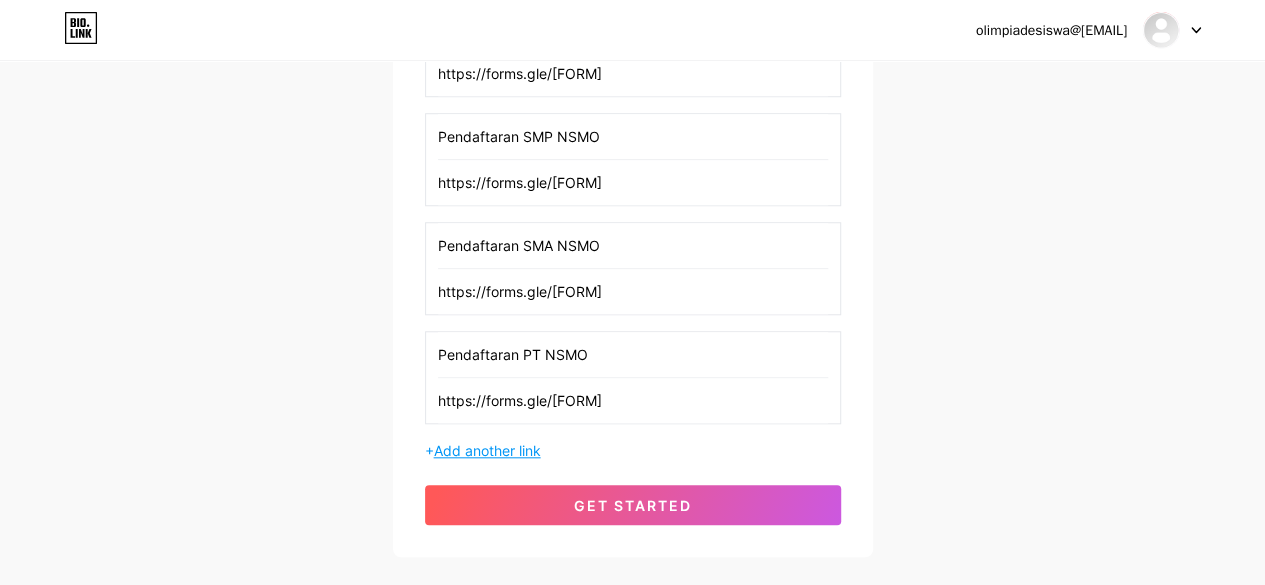type on "https://forms.gle/[FORM]" 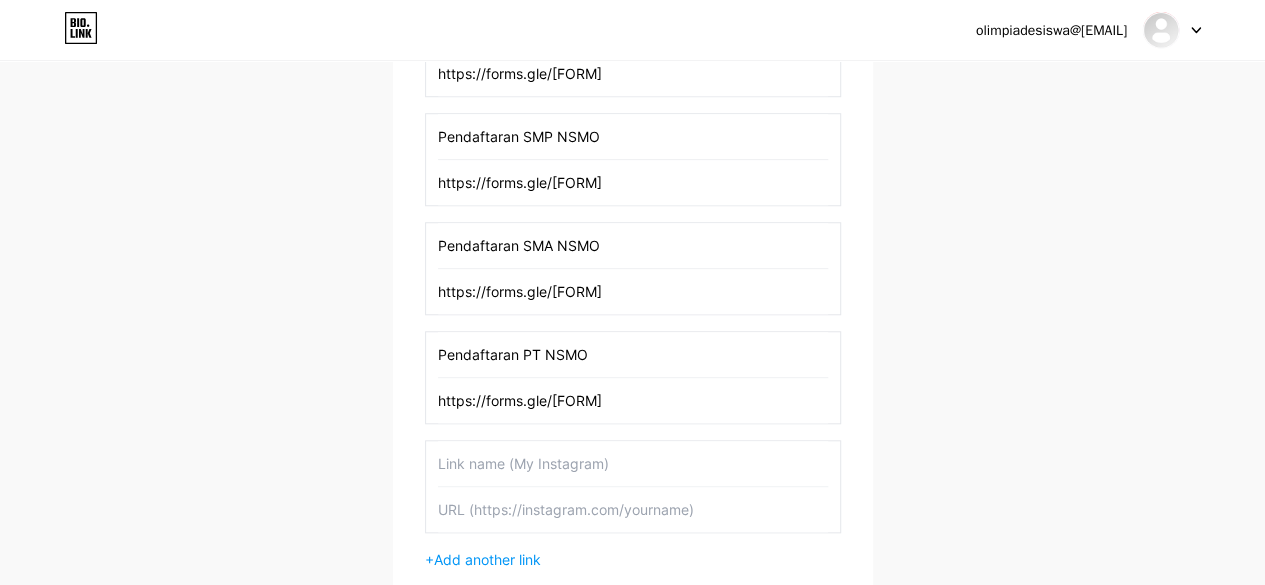 click at bounding box center [633, 463] 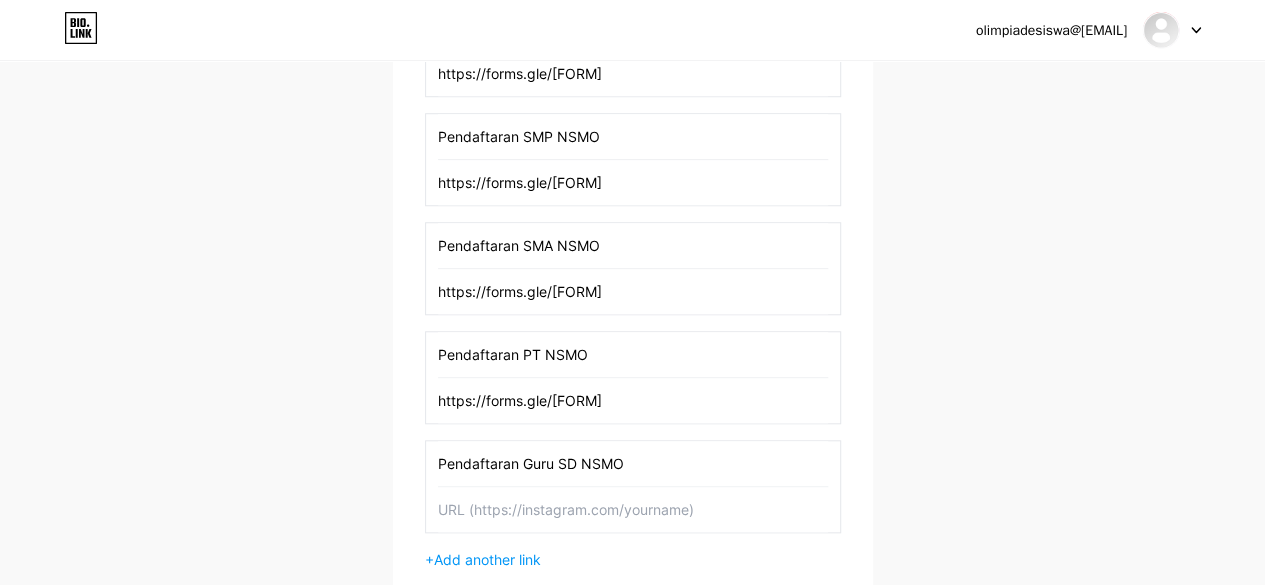 type on "Pendaftaran Guru SD NSMO" 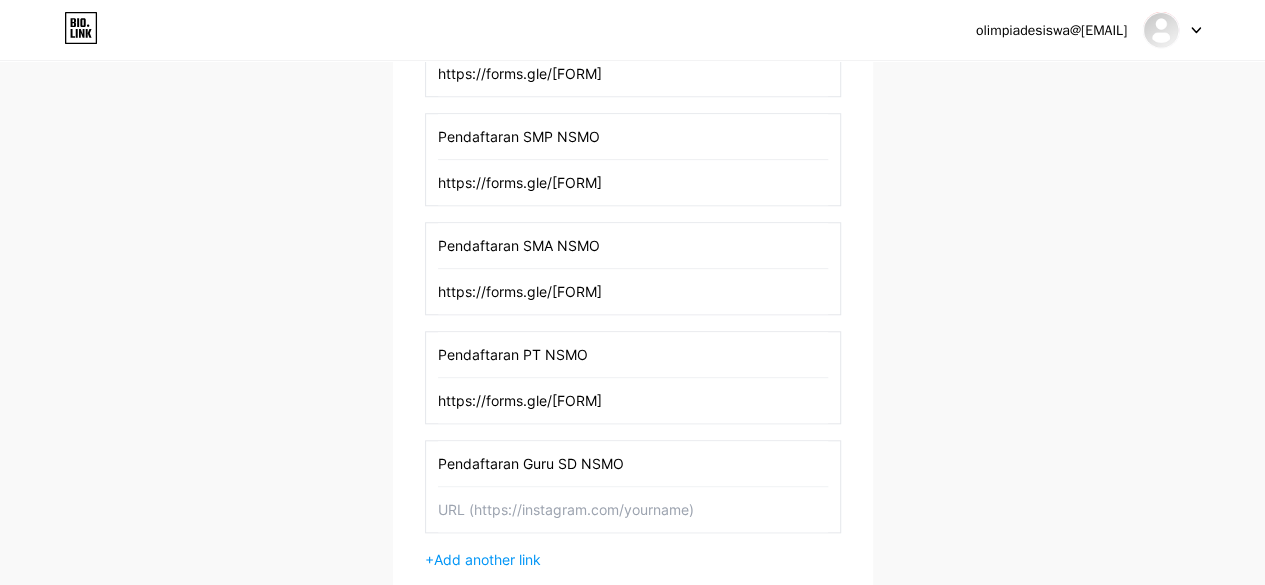 click at bounding box center (633, 509) 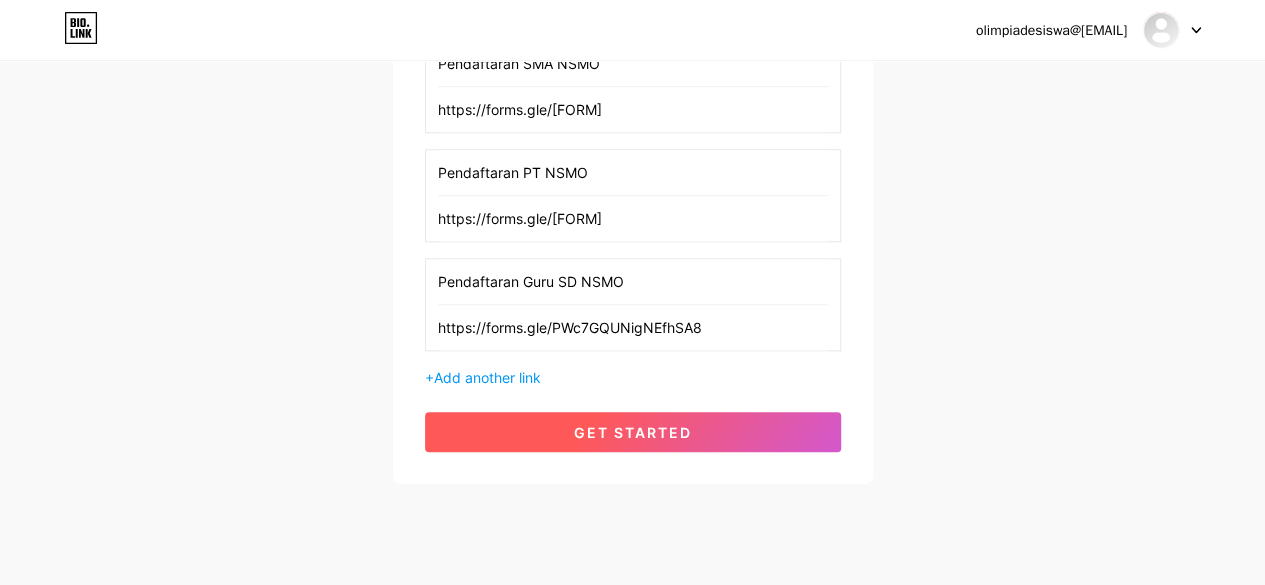 scroll, scrollTop: 938, scrollLeft: 0, axis: vertical 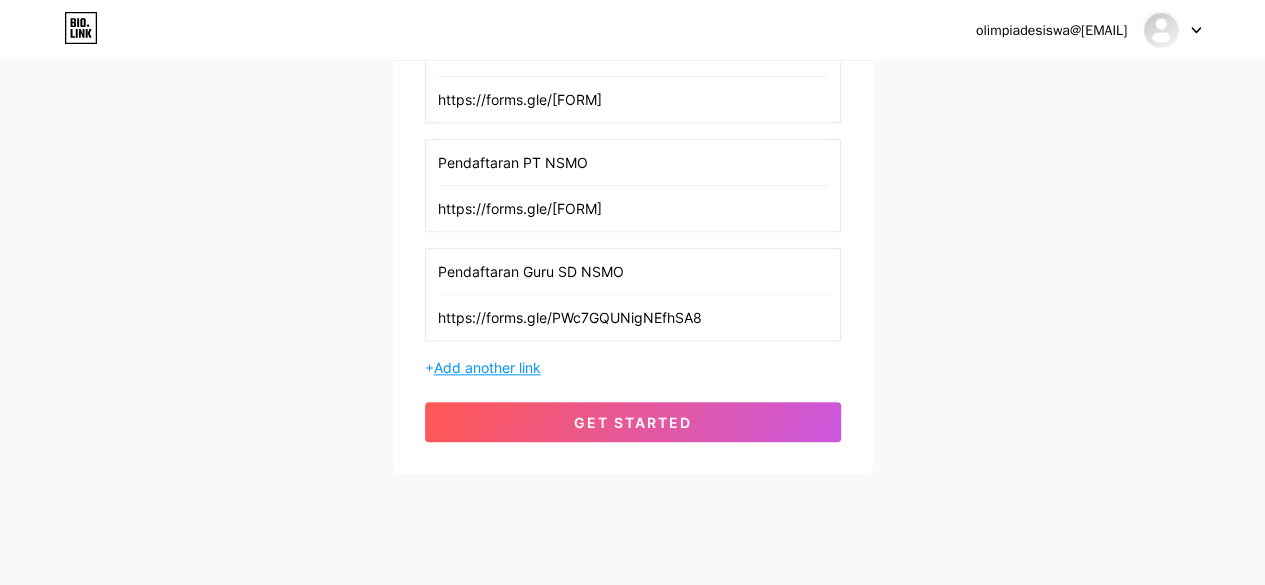 type on "https://forms.gle/PWc7GQUNigNEfhSA8" 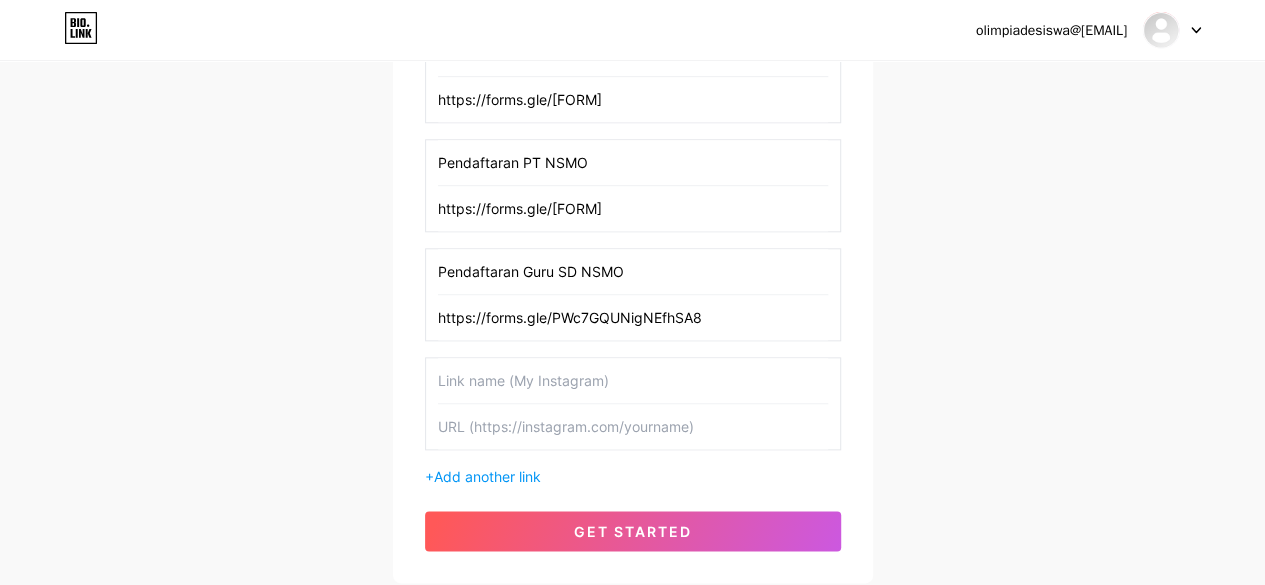 click at bounding box center [633, 380] 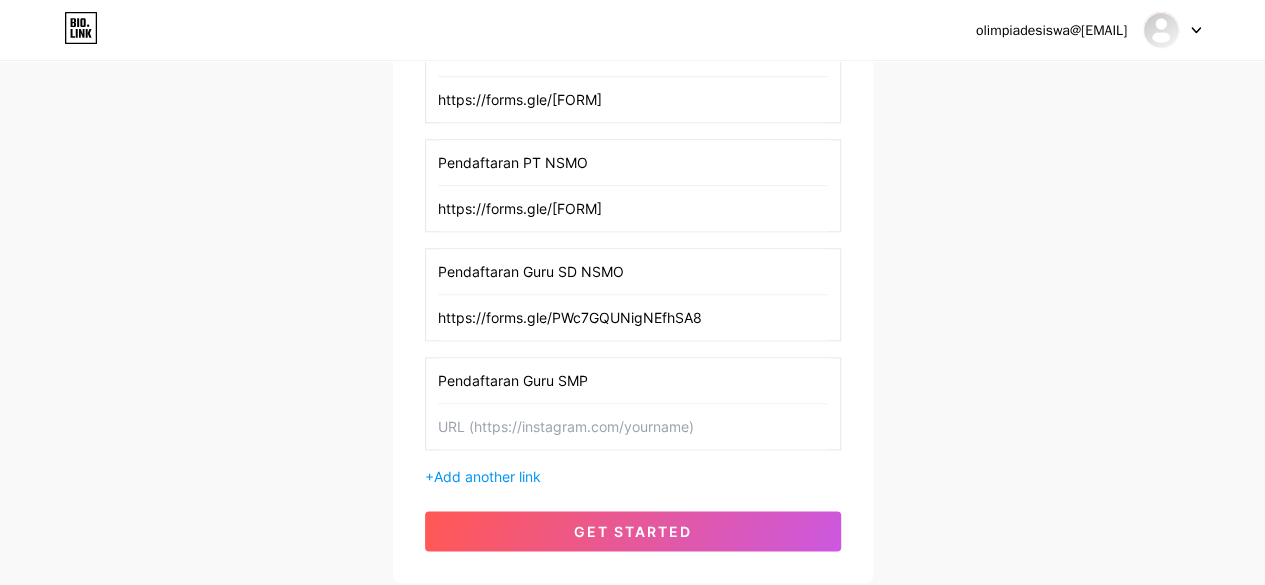 type on "Pendaftaran Guru SMP" 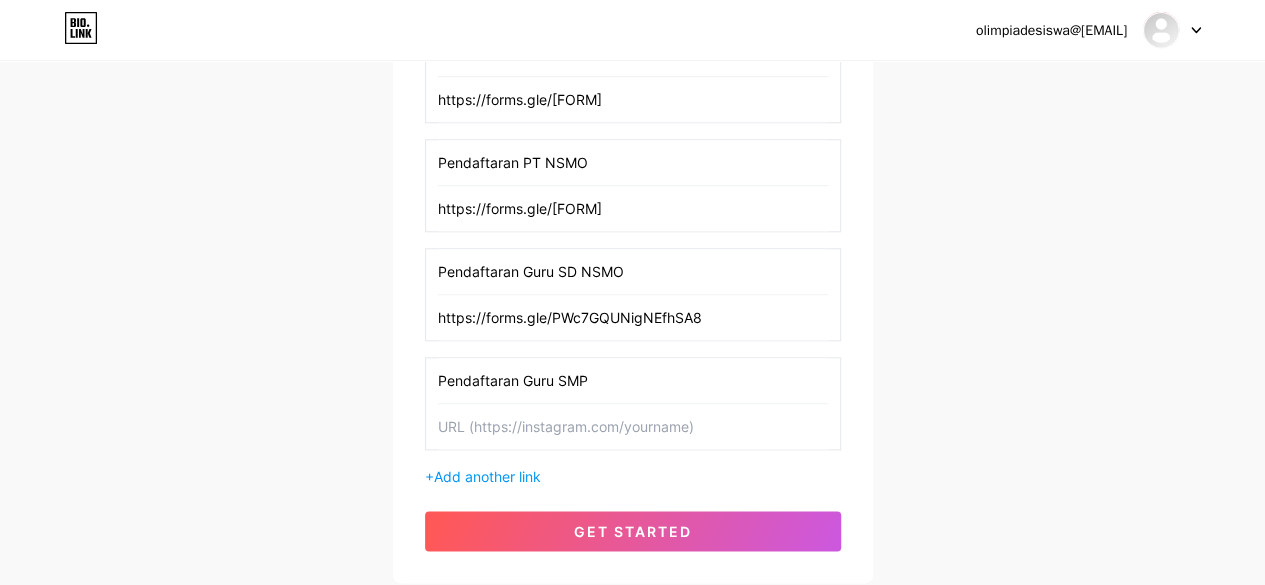 click at bounding box center [633, 426] 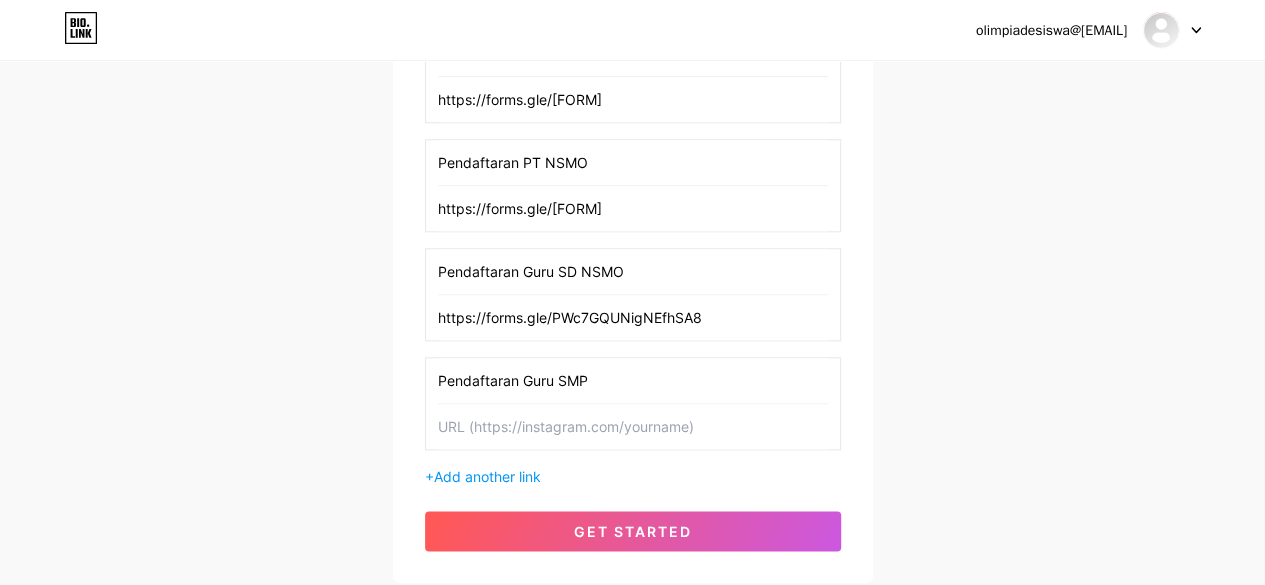 paste on "https://forms.gle/zADu725noyzeMBo19" 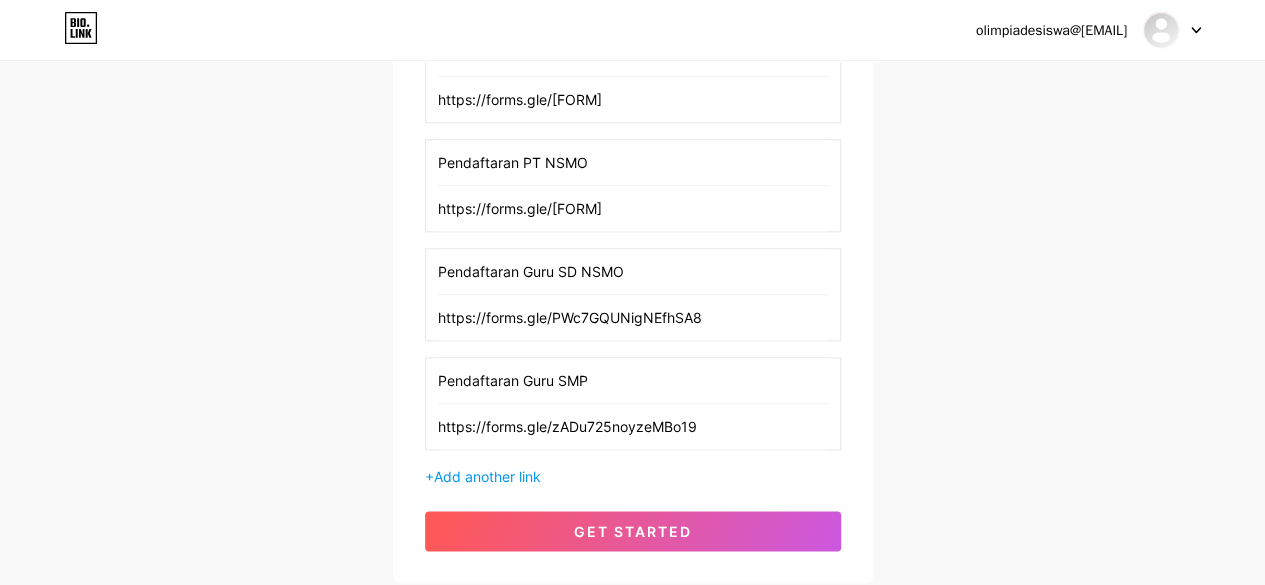 scroll, scrollTop: 1048, scrollLeft: 0, axis: vertical 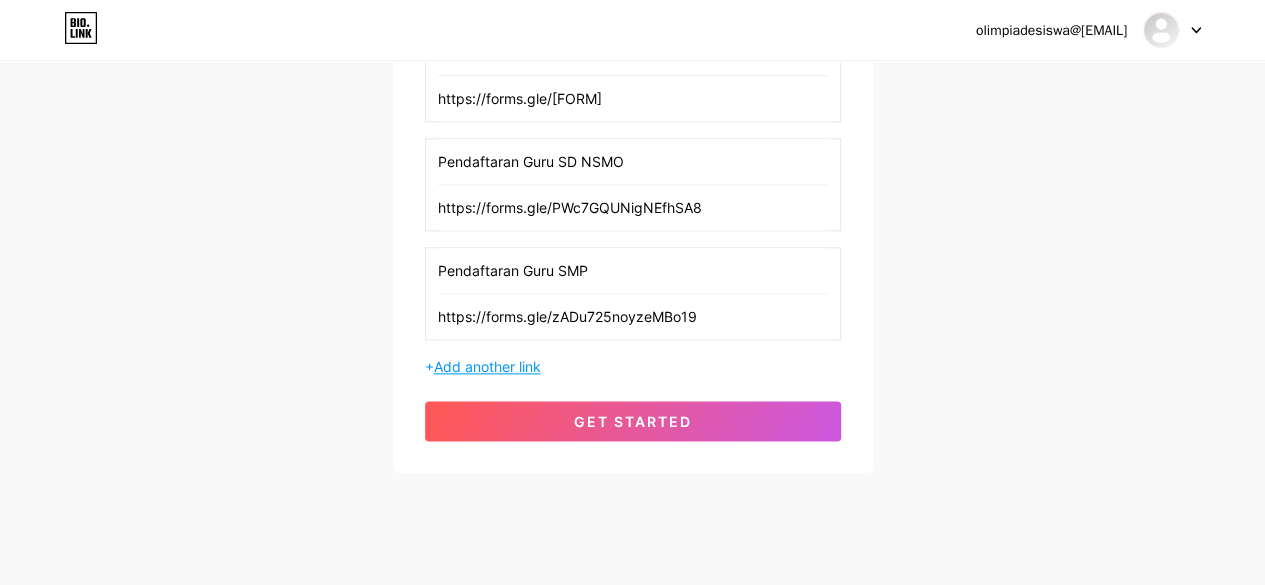 type on "https://forms.gle/zADu725noyzeMBo19" 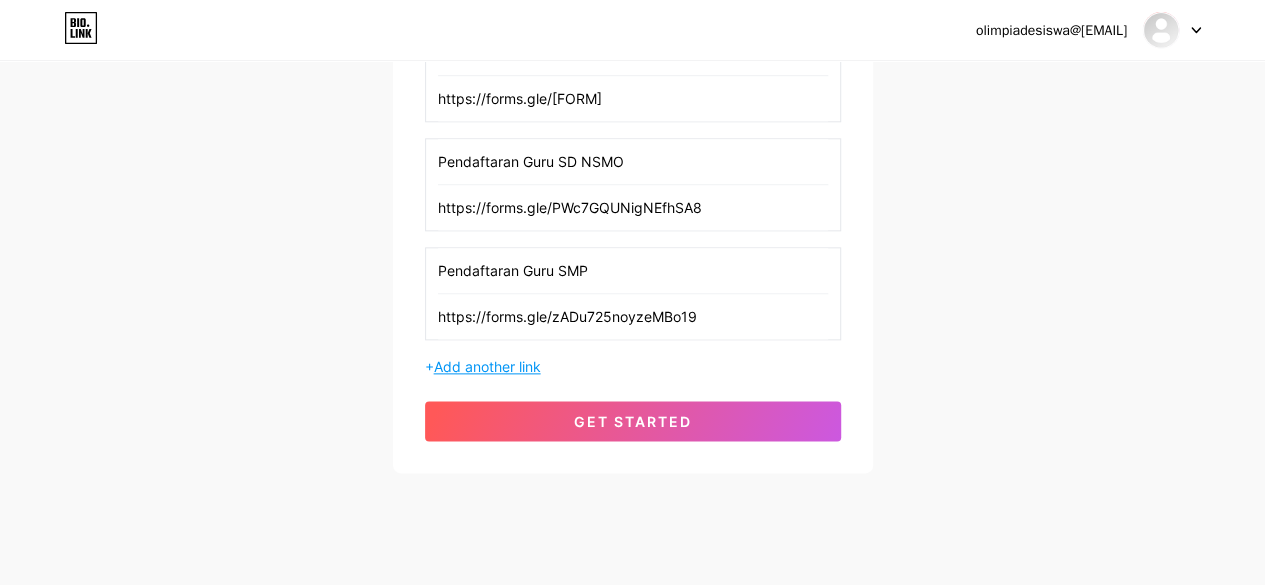 click on "Add another link" at bounding box center (487, 366) 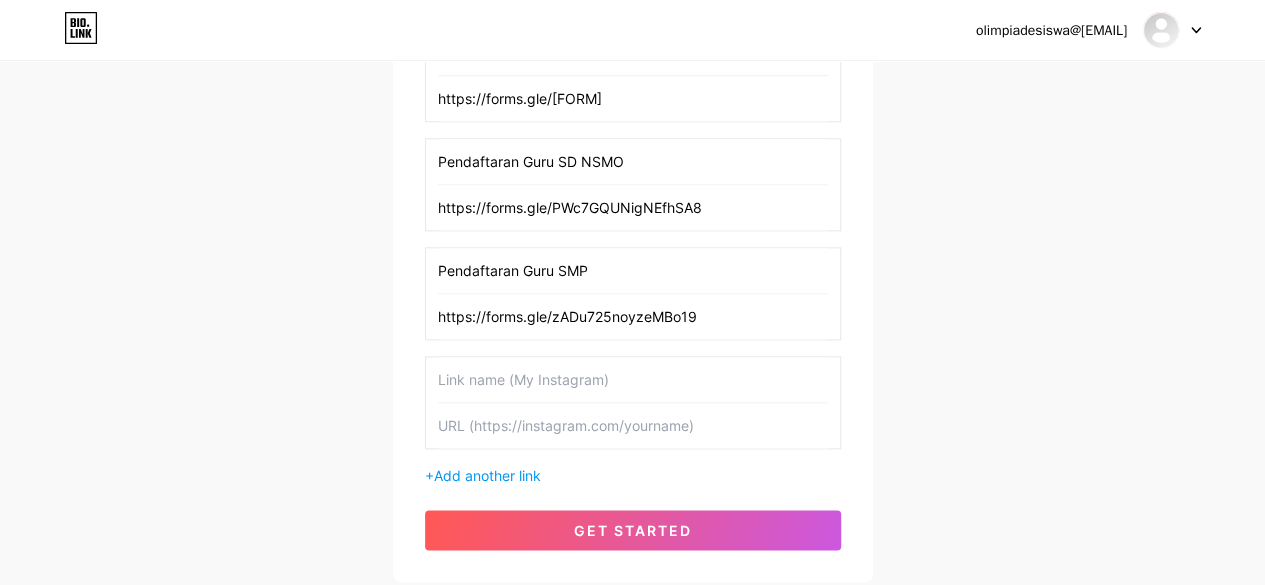 click at bounding box center (633, 425) 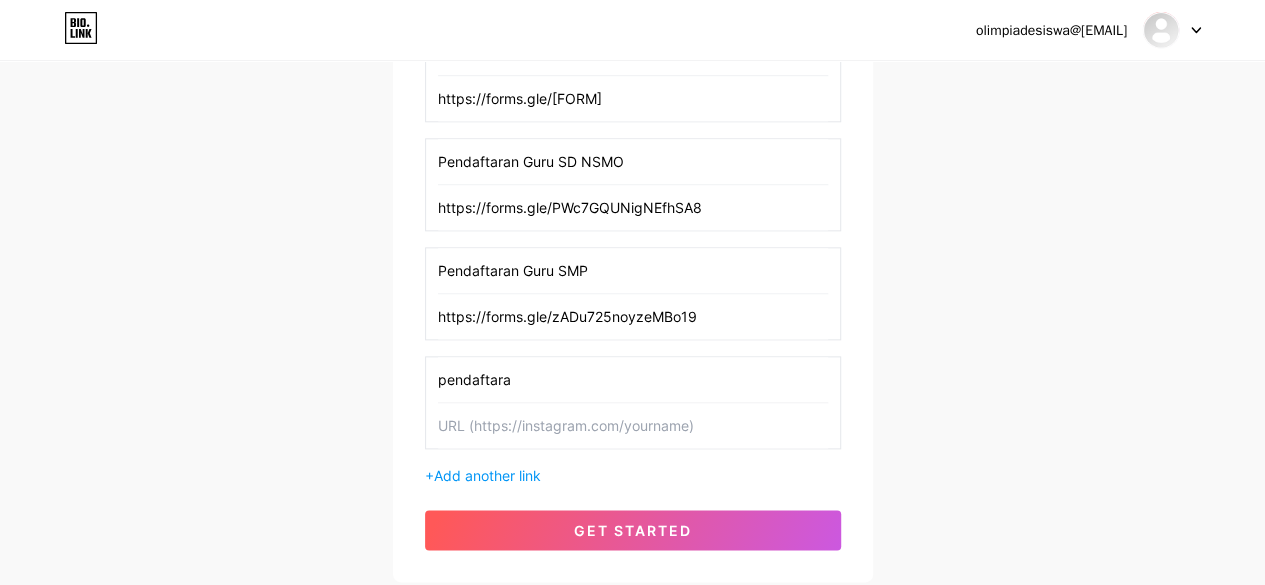 type on "pendaftaran" 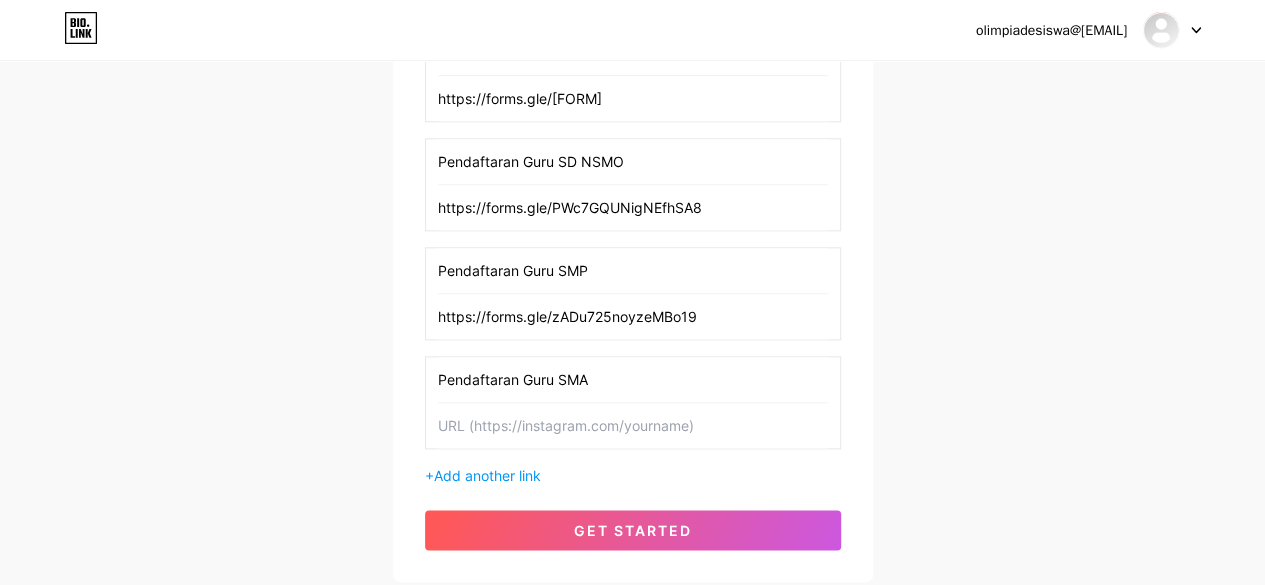 type on "Pendaftaran Guru SMA" 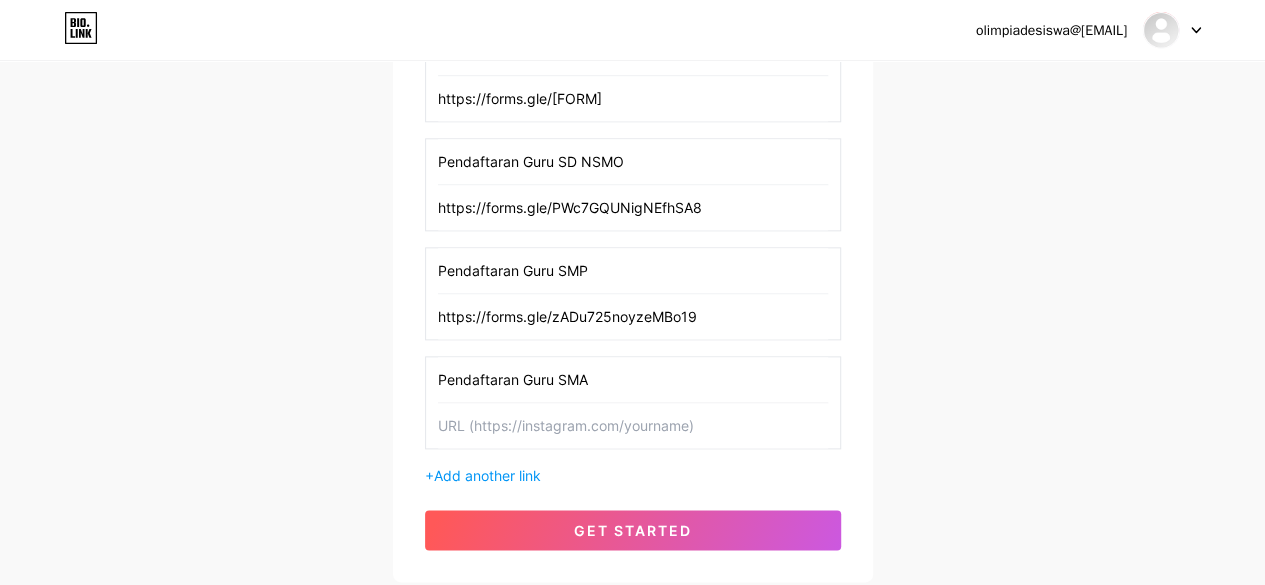 click at bounding box center (633, 425) 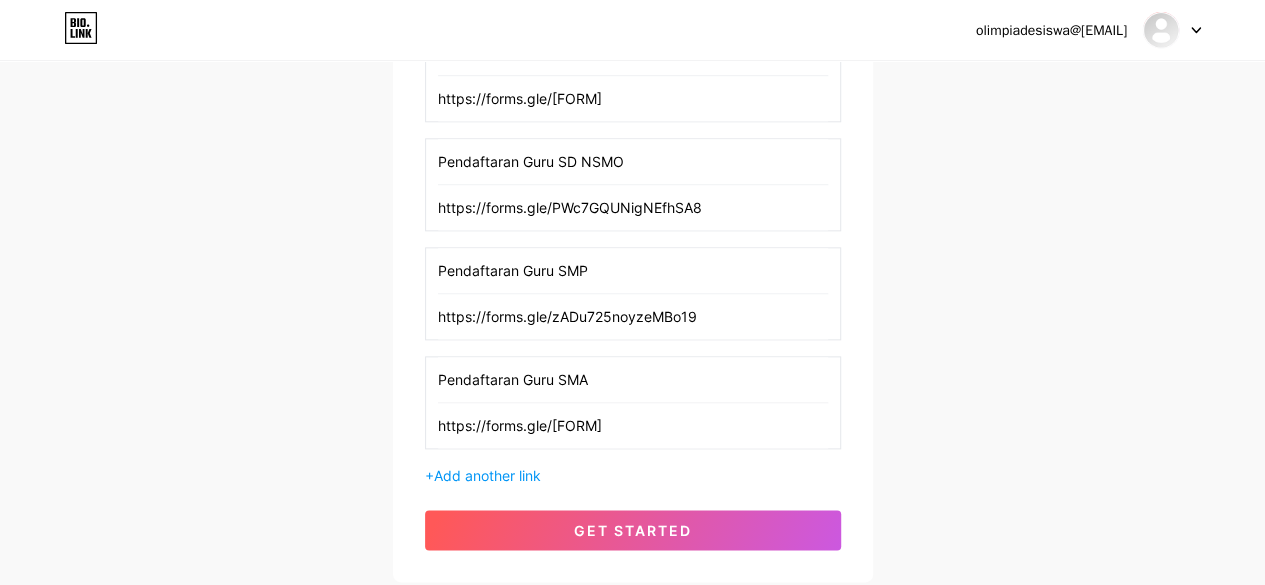 scroll, scrollTop: 1166, scrollLeft: 0, axis: vertical 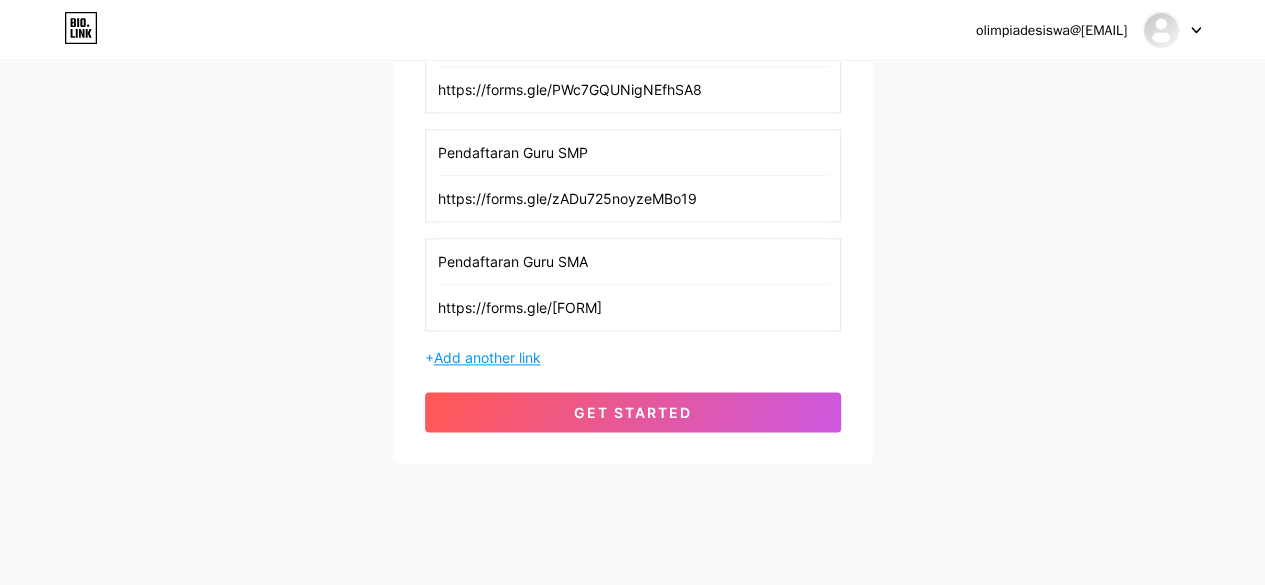 type on "https://forms.gle/[FORM]" 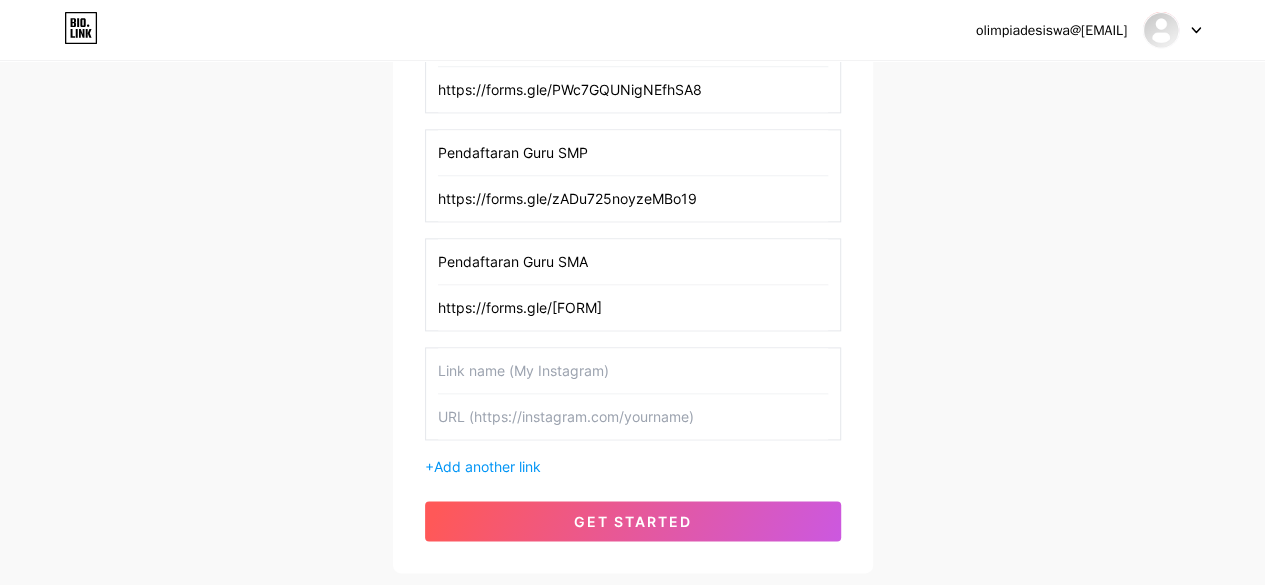 click at bounding box center (633, 370) 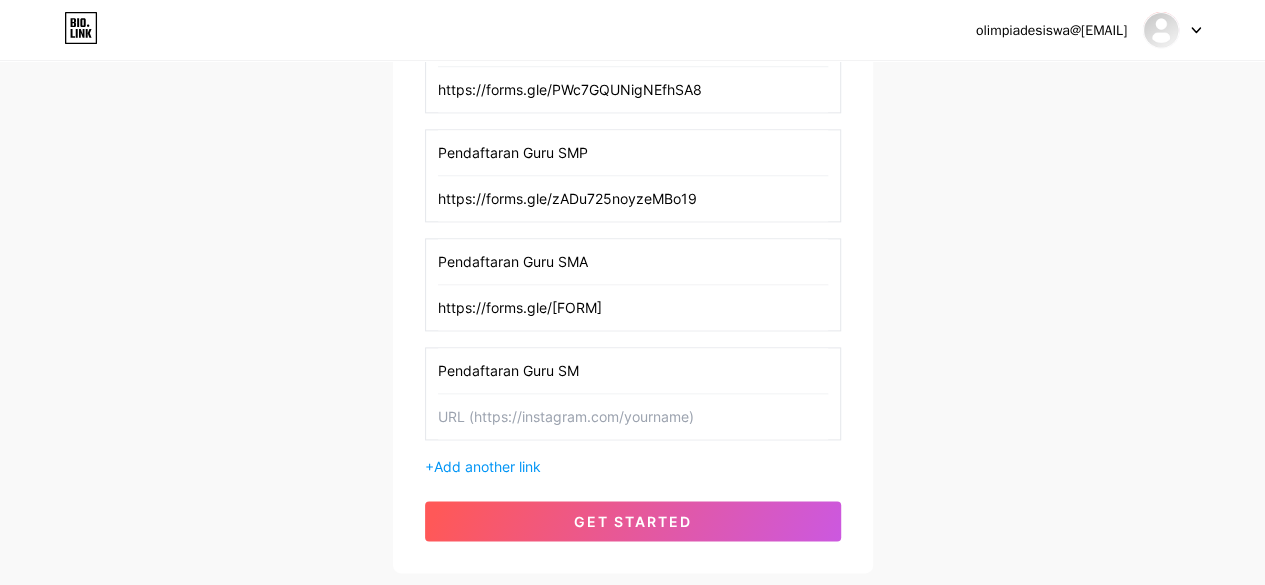 type on "Pendaftaran Guru SMA" 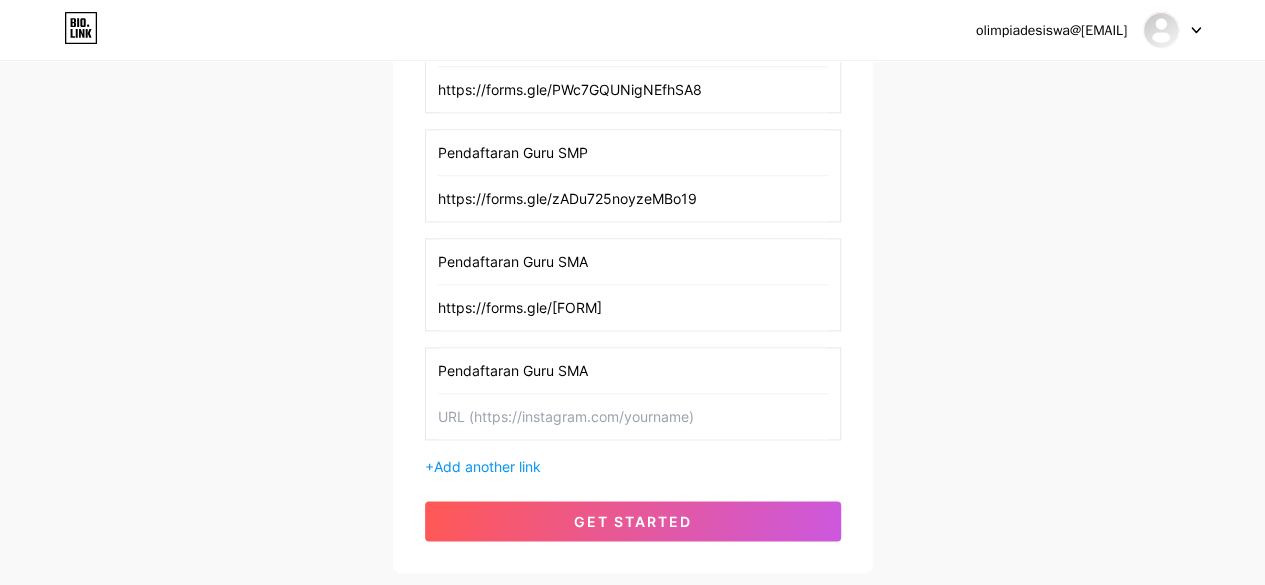 type 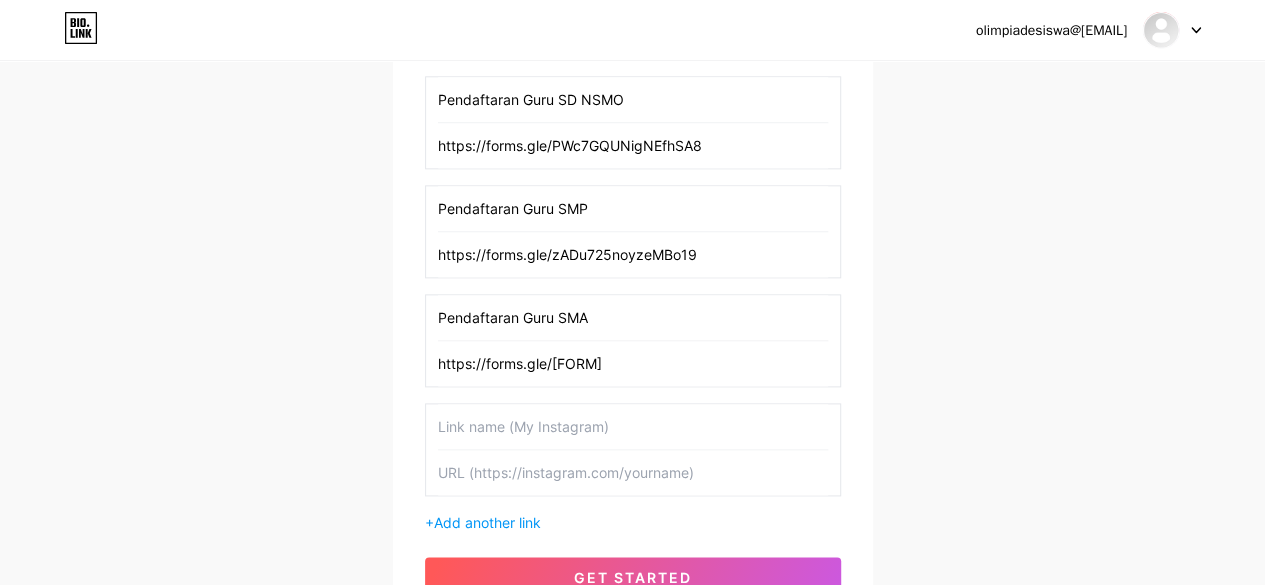 scroll, scrollTop: 1106, scrollLeft: 0, axis: vertical 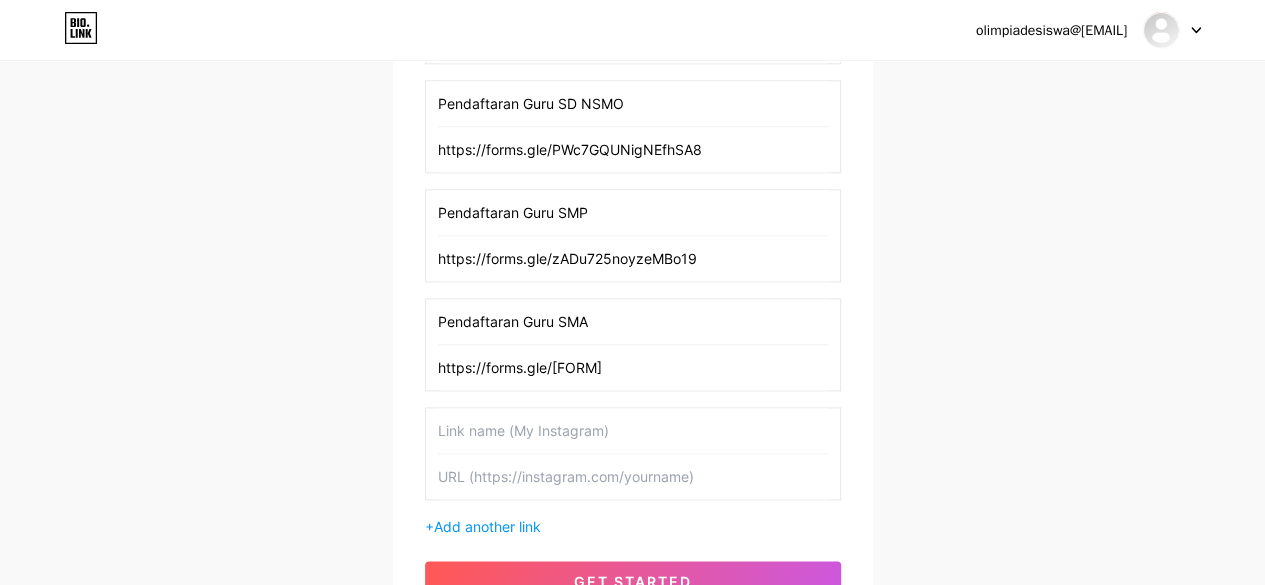 click on "olimpiadesiswa@[EMAIL]           Dashboard     Logout   Setup your page   Let’s setup bio.link/[WEBSITE] 🎉               Olimpiade Siswa         Add your first link   Grup WA NSMO   https://chat.whatsapp.com/[LINK]   PANDUAN NSMO   http://drive.google.com/drive/folders/[FOLDER]   Twibbon NSMO 2025   https://twibbo.nz/[EVENT]   Pendaftaran SD NSMO   https://forms.gle/[FORM]   Pendaftaran SMP NSMO   https://forms.gle/[FORM]   Pendaftaran SMA NSMO   https://forms.gle/[FORM]   Pendaftaran PT NSMO   https://forms.gle/[FORM]   Pendaftaran Guru SD NSMO   https://forms.gle/[FORM]   Pendaftaran Guru SMP   https://forms.gle/[FORM]   Pendaftaran Guru SMA   https://forms.gle/[FORM]
+  Add another link     get started" at bounding box center (632, -205) 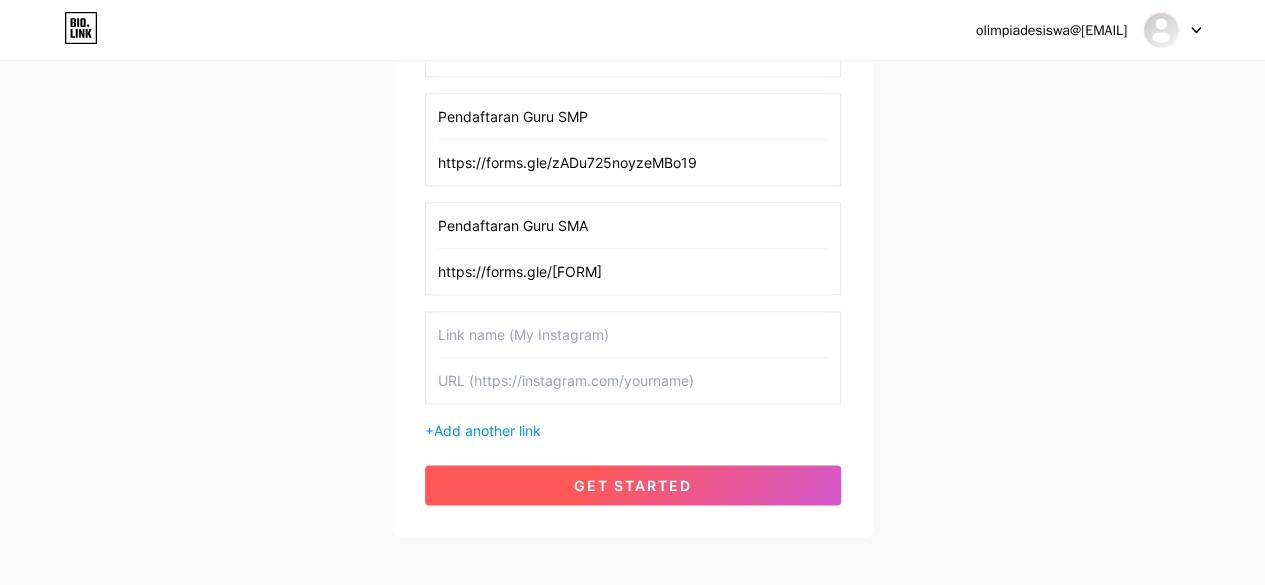 click on "get started" at bounding box center (633, 485) 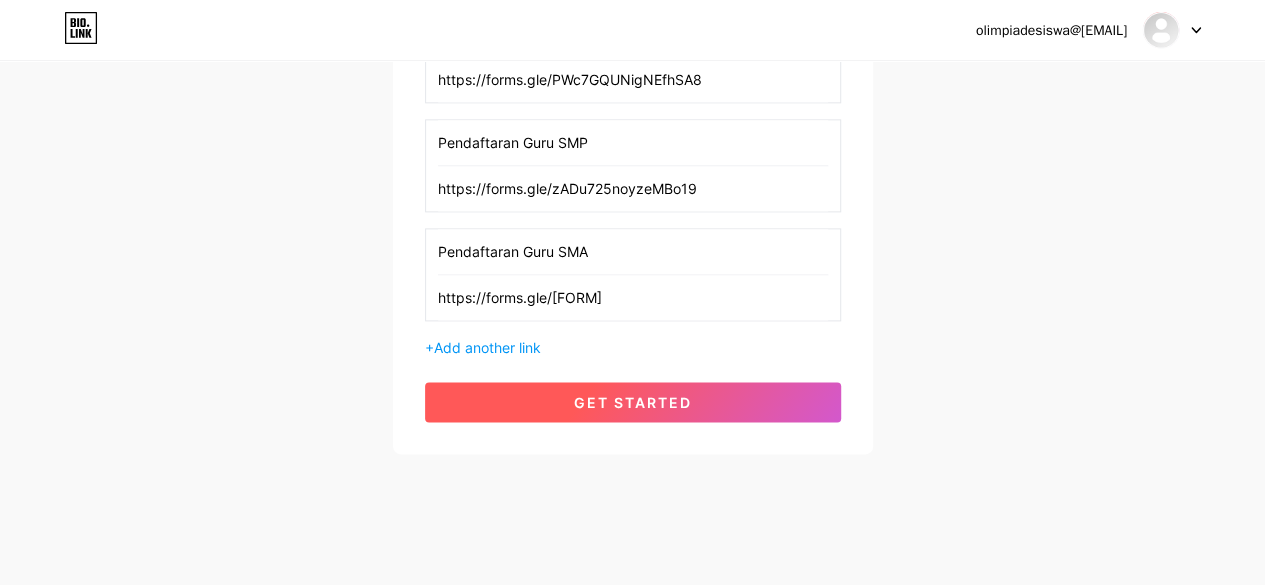 scroll, scrollTop: 1204, scrollLeft: 0, axis: vertical 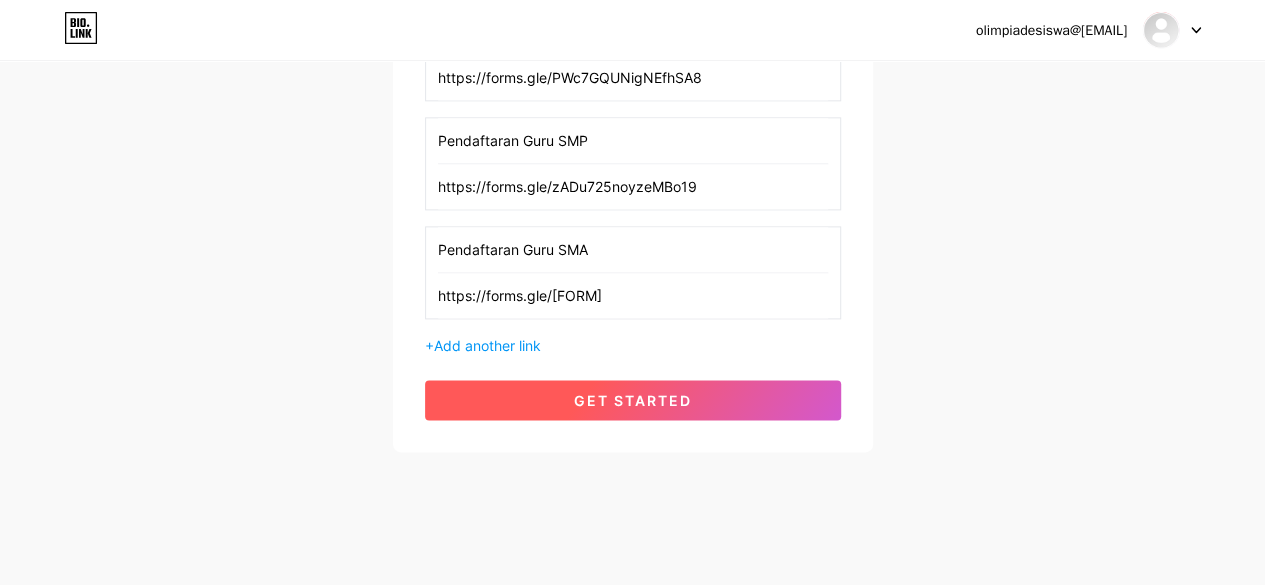 click on "get started" at bounding box center [633, 400] 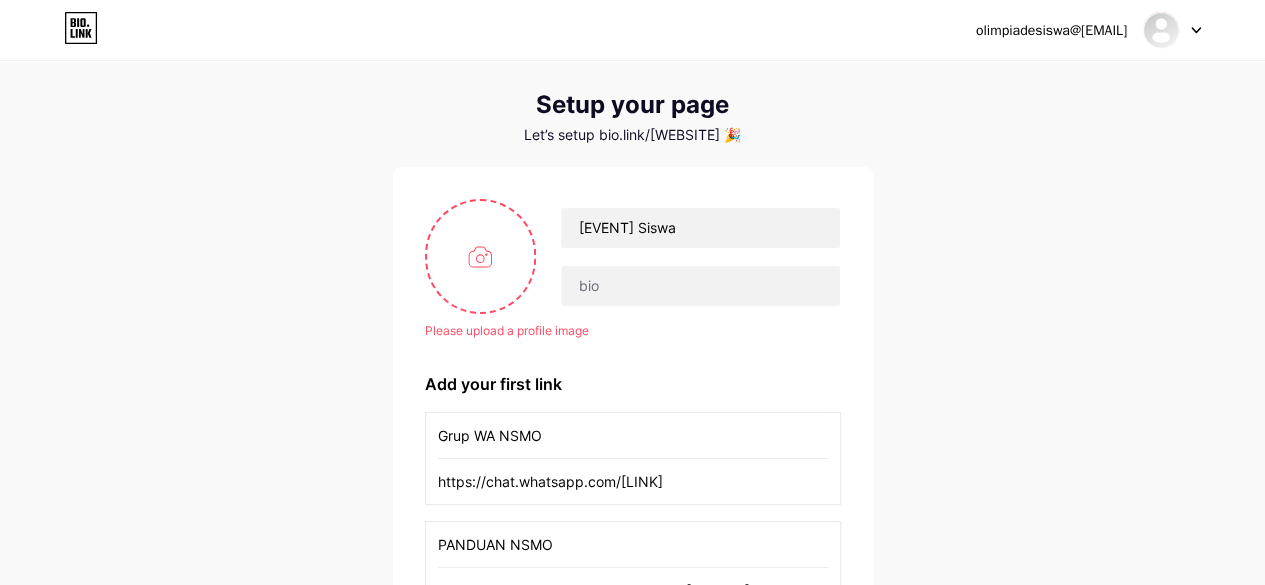 scroll, scrollTop: 38, scrollLeft: 0, axis: vertical 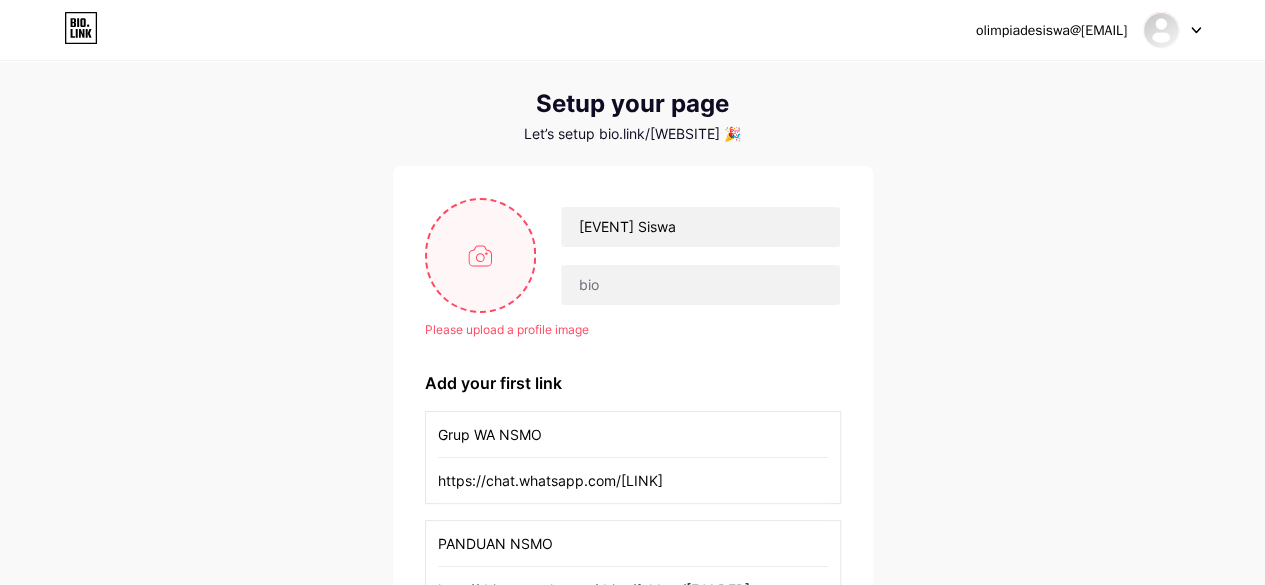 click at bounding box center (481, 255) 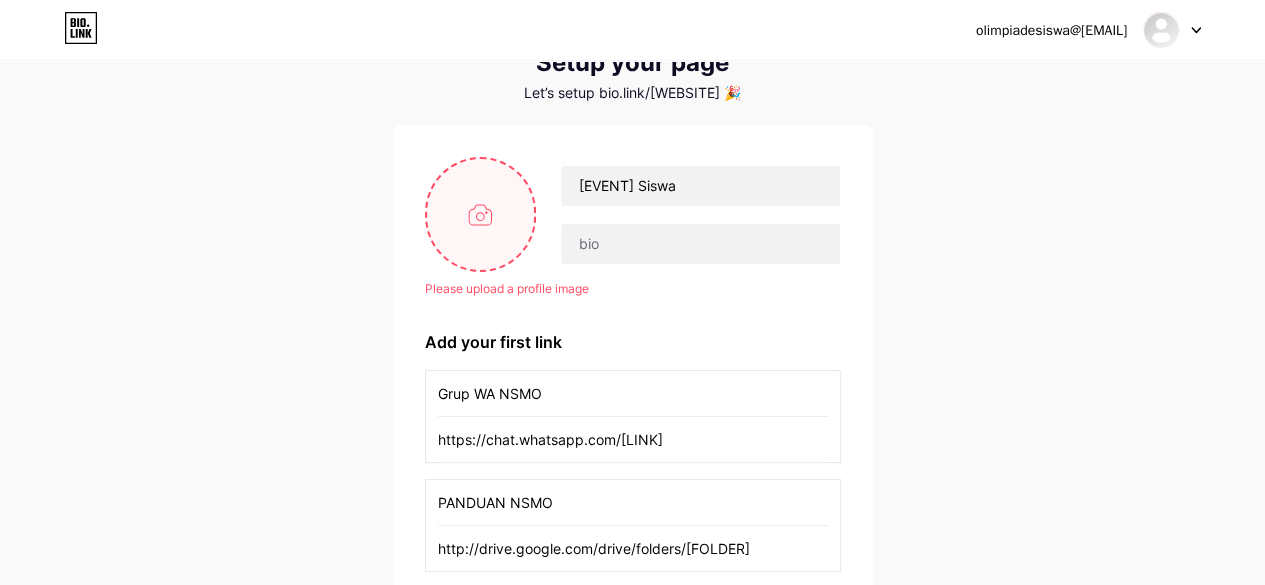 scroll, scrollTop: 80, scrollLeft: 0, axis: vertical 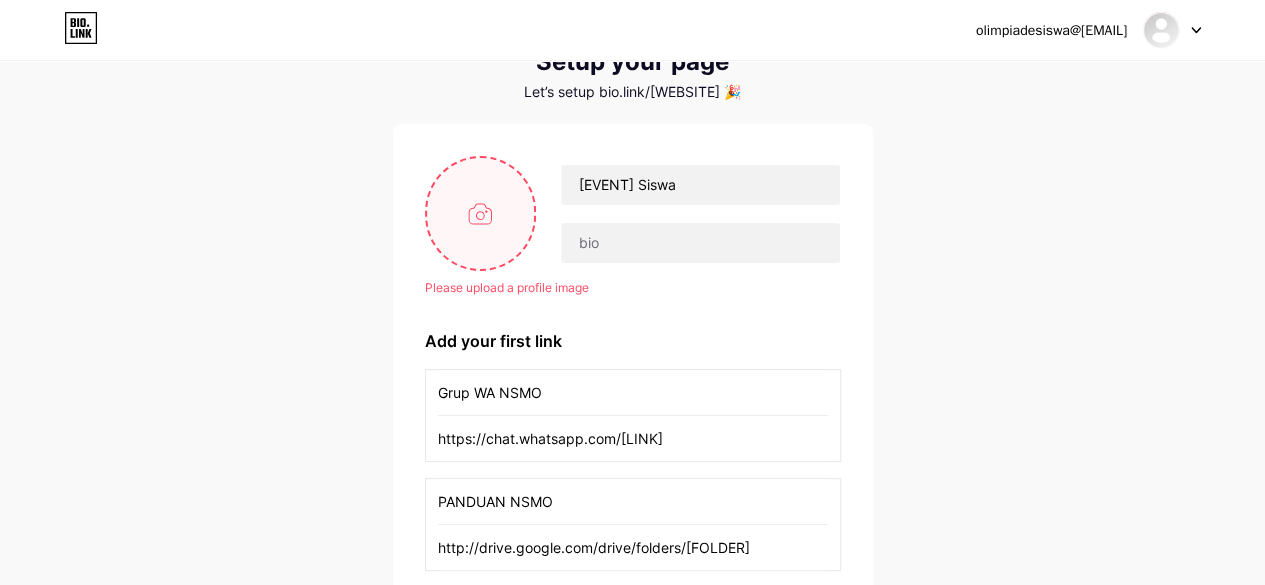 click at bounding box center (481, 213) 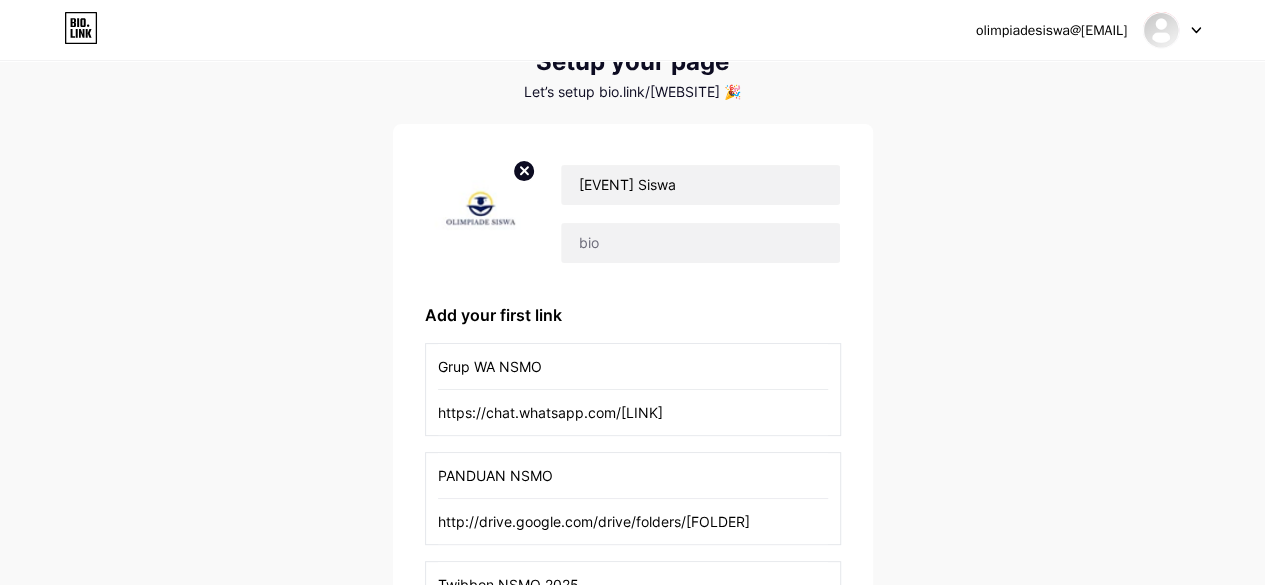 click on "olimpiadesiswa@[EMAIL]           Dashboard     Logout   Setup your page   Let’s setup bio.link/[WEBSITE] 🎉               Olimpiade Siswa         Add your first link   Grup WA NSMO   https://chat.whatsapp.com/[LINK]   PANDUAN NSMO   http://drive.google.com/drive/folders/[FOLDER]   Twibbon NSMO 2025   https://twibbo.nz/[EVENT]   Pendaftaran SD NSMO   https://forms.gle/[FORM]   Pendaftaran SMP NSMO   https://forms.gle/[FORM]   Pendaftaran SMA NSMO   https://forms.gle/[FORM]   Pendaftaran PT NSMO   https://forms.gle/[FORM]   Pendaftaran Guru SD NSMO   https://forms.gle/[FORM]   Pendaftaran Guru SMP   https://forms.gle/[FORM]   Pendaftaran Guru SMA   https://forms.gle/[FORM]
+  Add another link     get started" at bounding box center [632, 767] 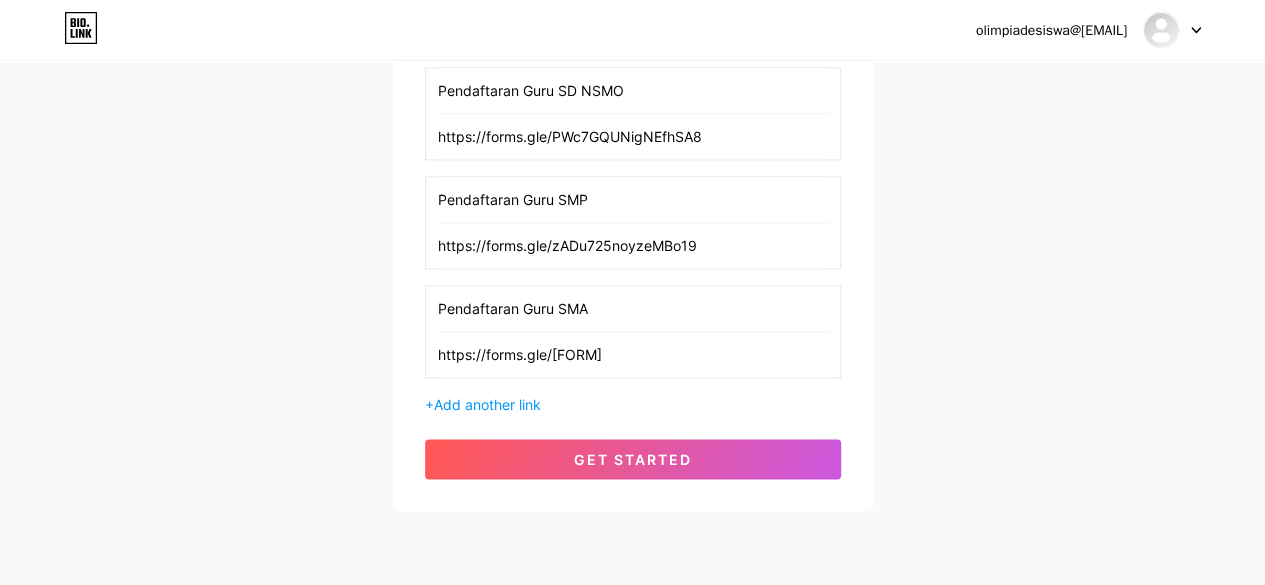 scroll, scrollTop: 1178, scrollLeft: 0, axis: vertical 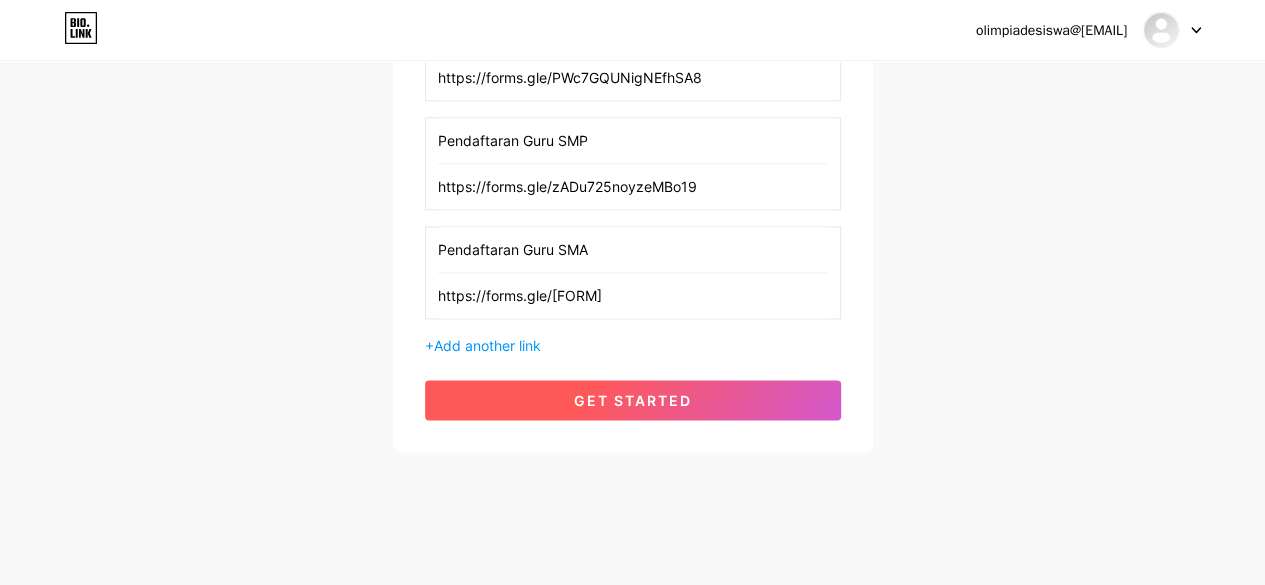 click on "get started" at bounding box center (633, 400) 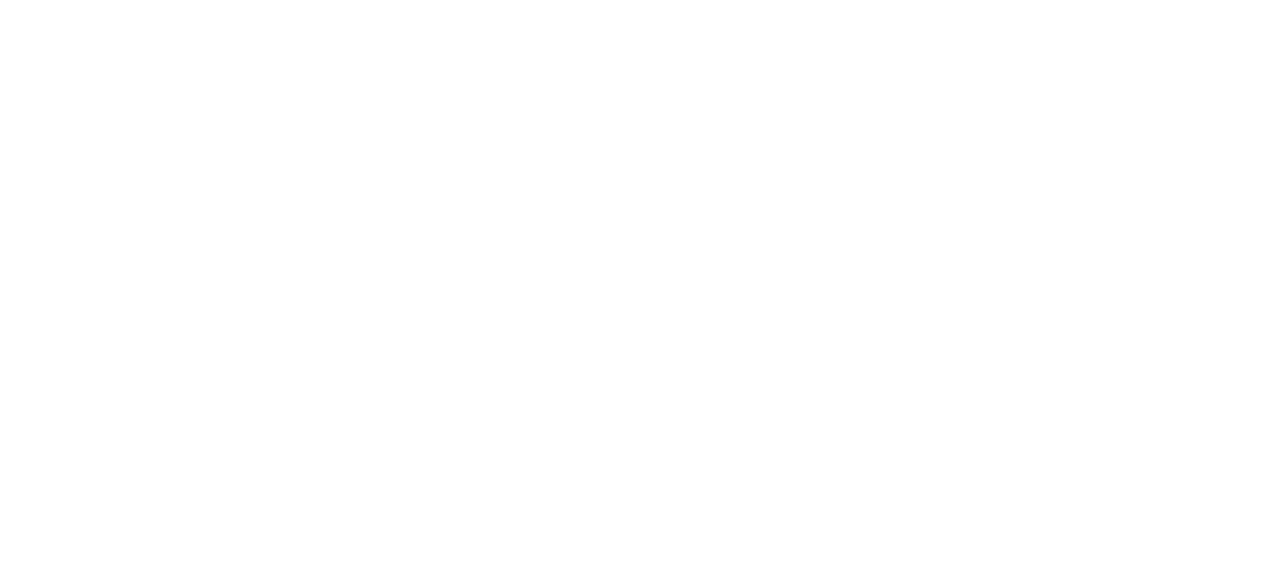 scroll, scrollTop: 0, scrollLeft: 0, axis: both 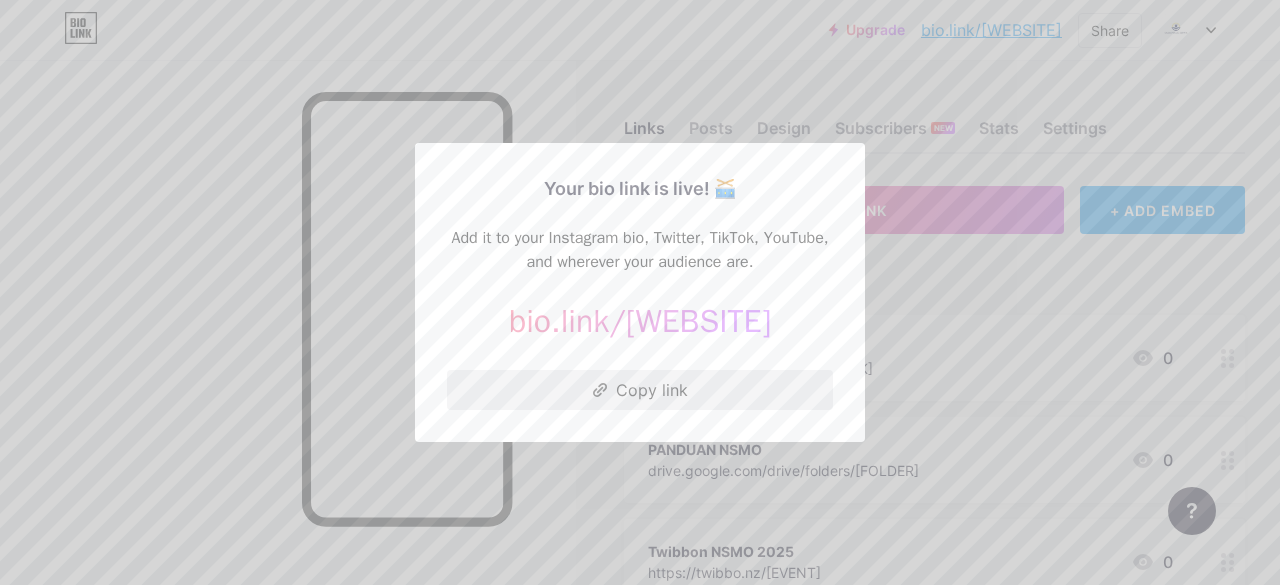 click on "Copy link" at bounding box center [640, 390] 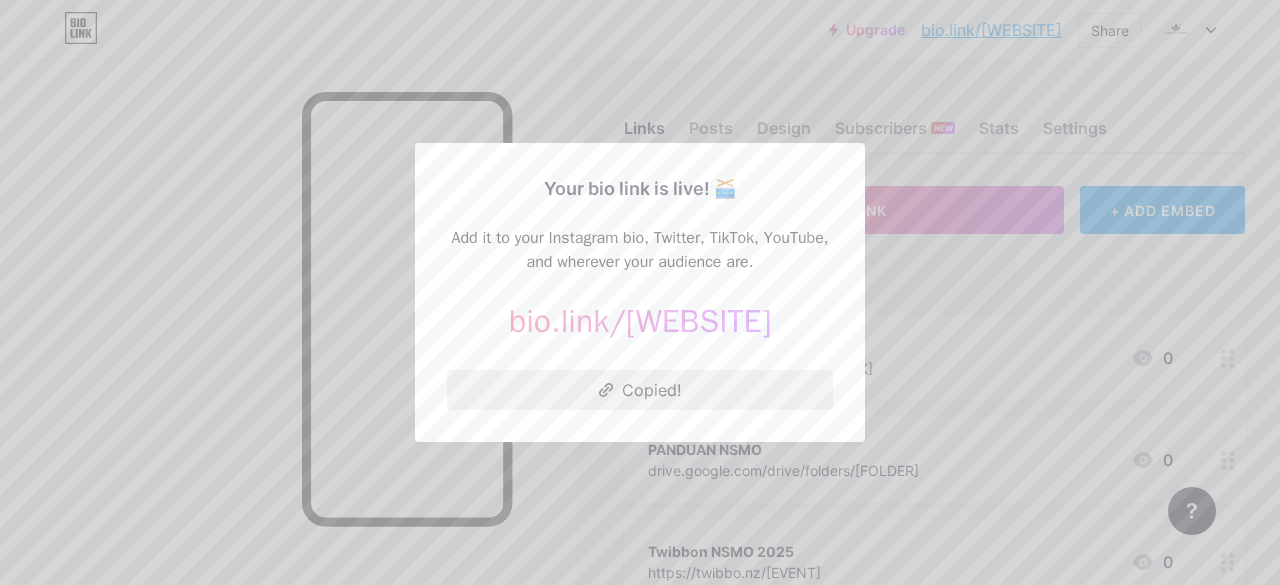 click on "Copied!" at bounding box center [640, 390] 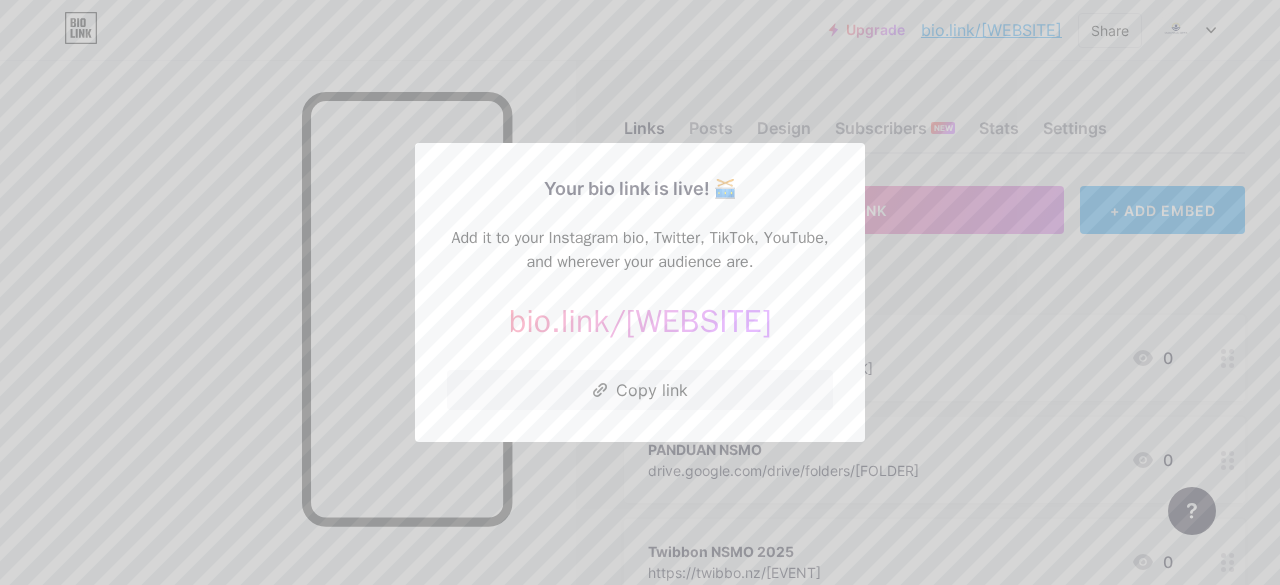 click at bounding box center [640, 292] 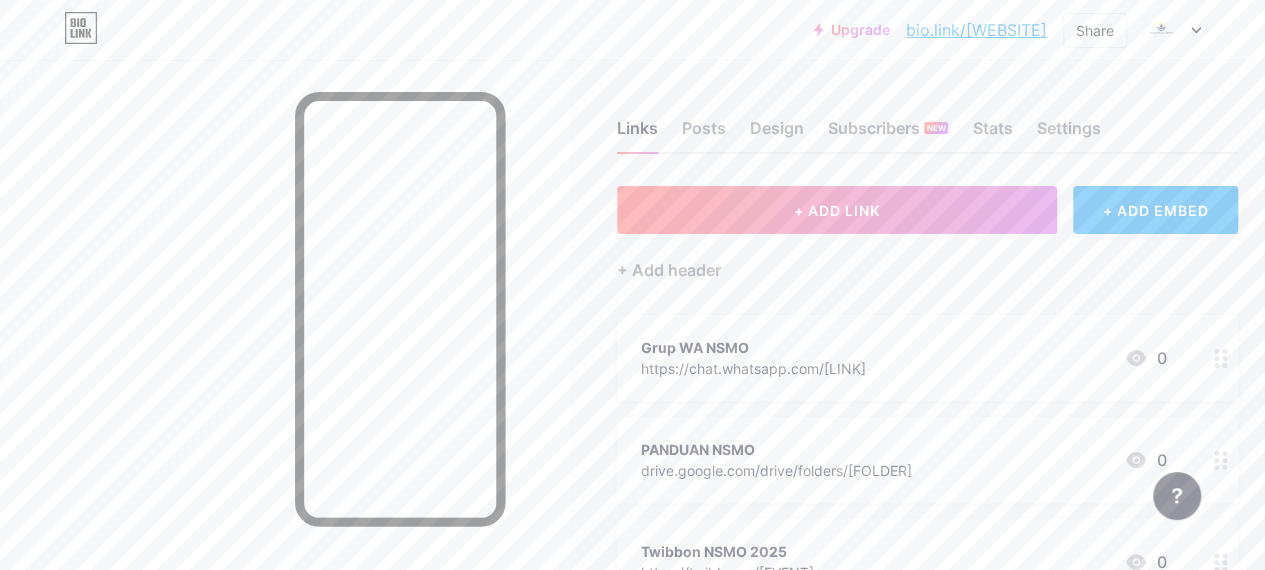 drag, startPoint x: 867, startPoint y: 32, endPoint x: 1053, endPoint y: 27, distance: 186.0672 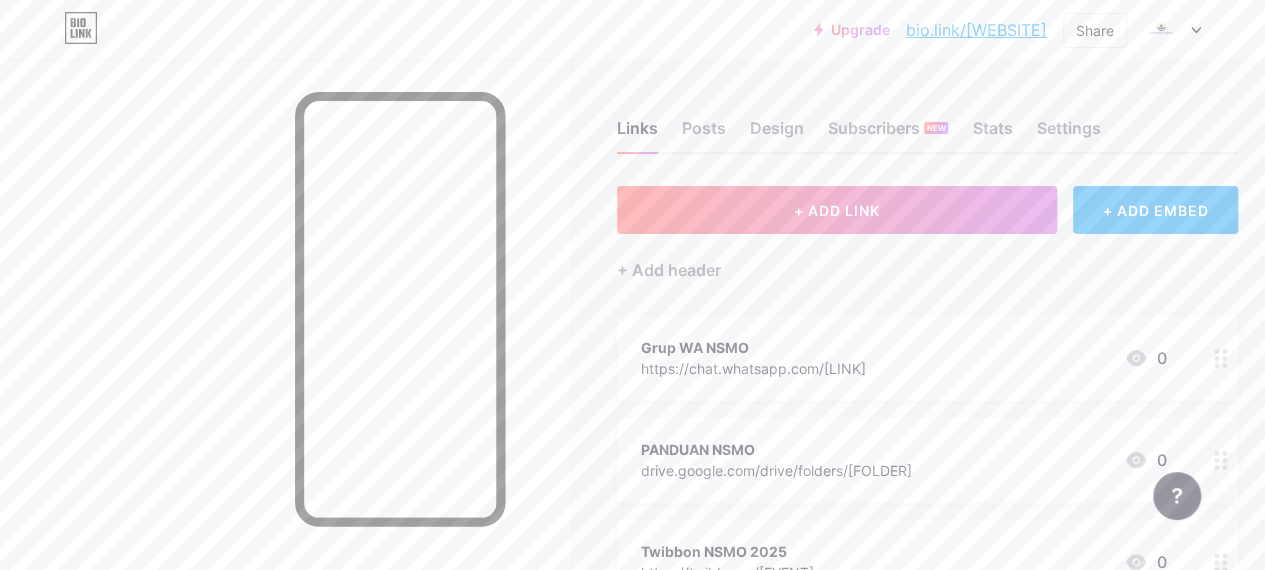 click on "Upgrade   bio.link/[WEBSITE]   bio.link/[WEBSITE]   Share               Switch accounts     Olimpiade Siswa   bio.link/[WEBSITE]       + Add a new page        Account settings   Logout" at bounding box center (1007, 30) 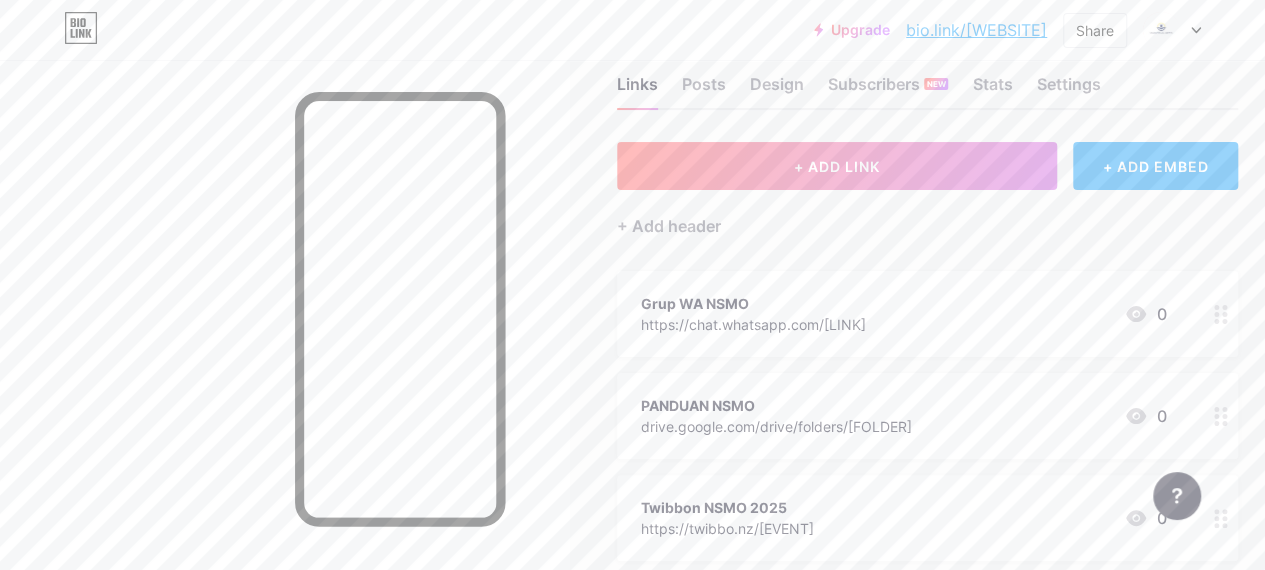 scroll, scrollTop: 0, scrollLeft: 0, axis: both 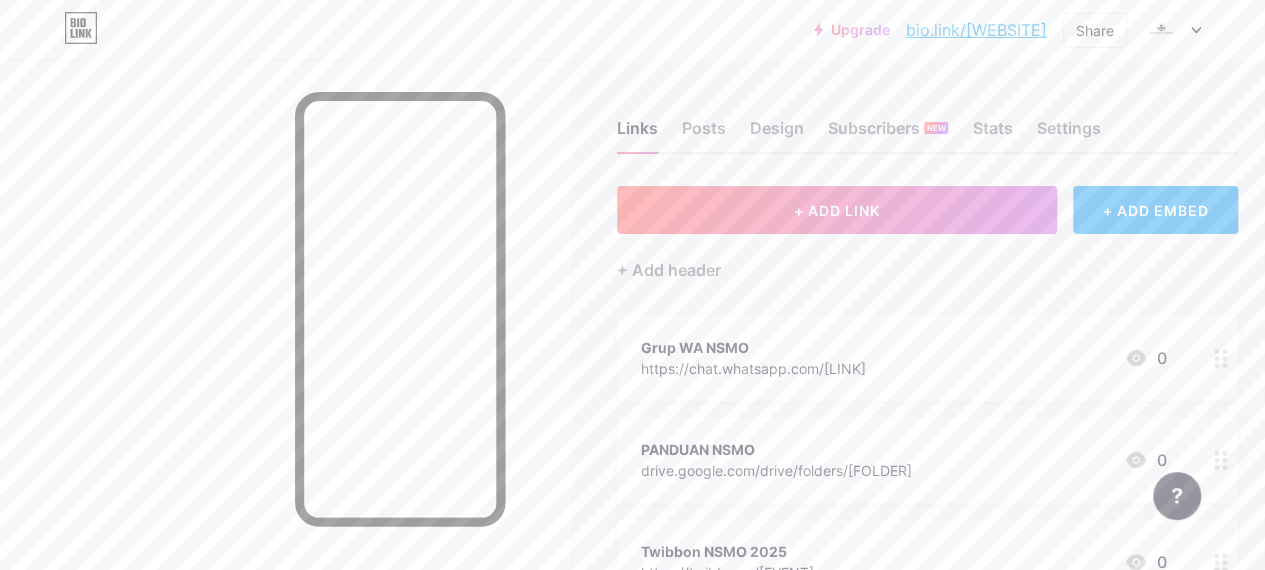click at bounding box center (1221, 358) 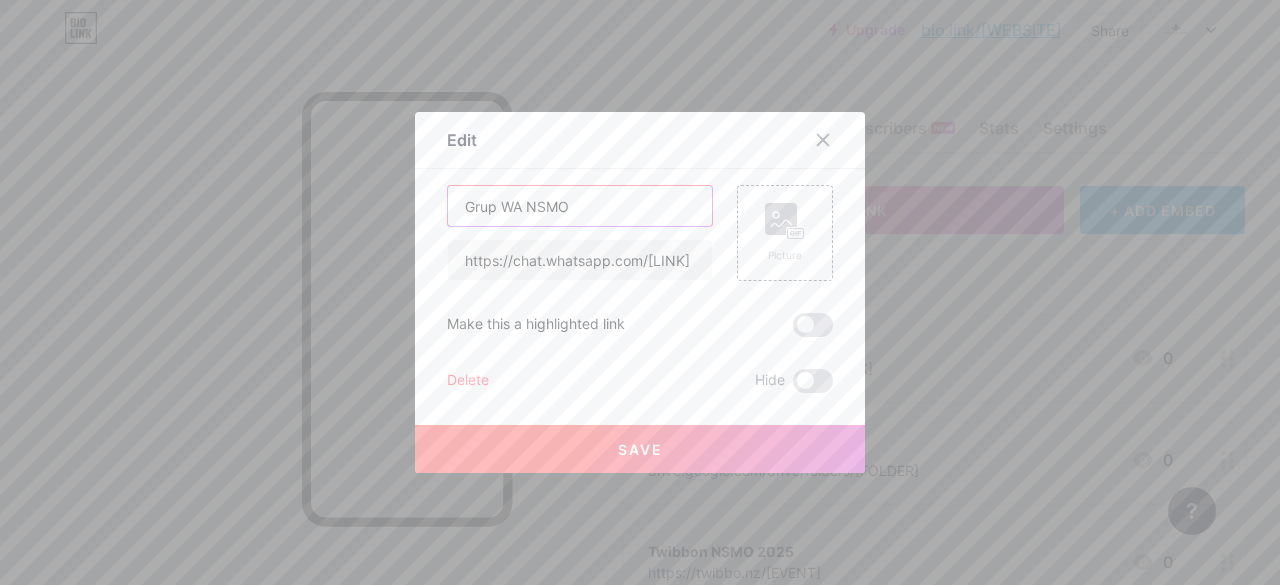 click on "Grup WA NSMO" at bounding box center [580, 206] 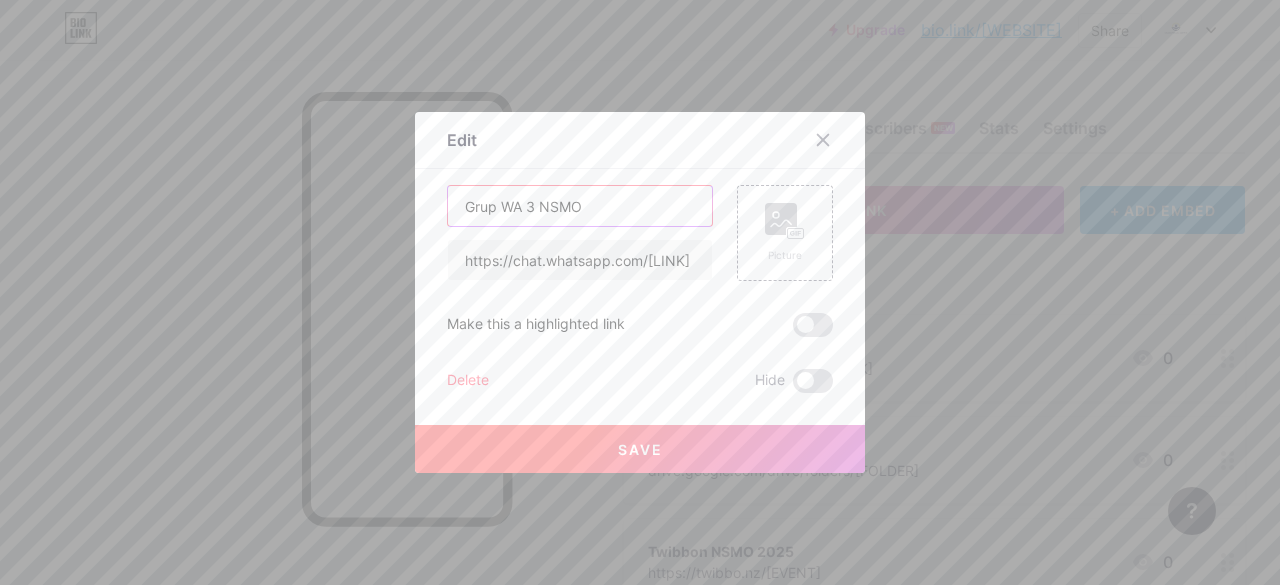 type on "Grup WA 3 NSMO" 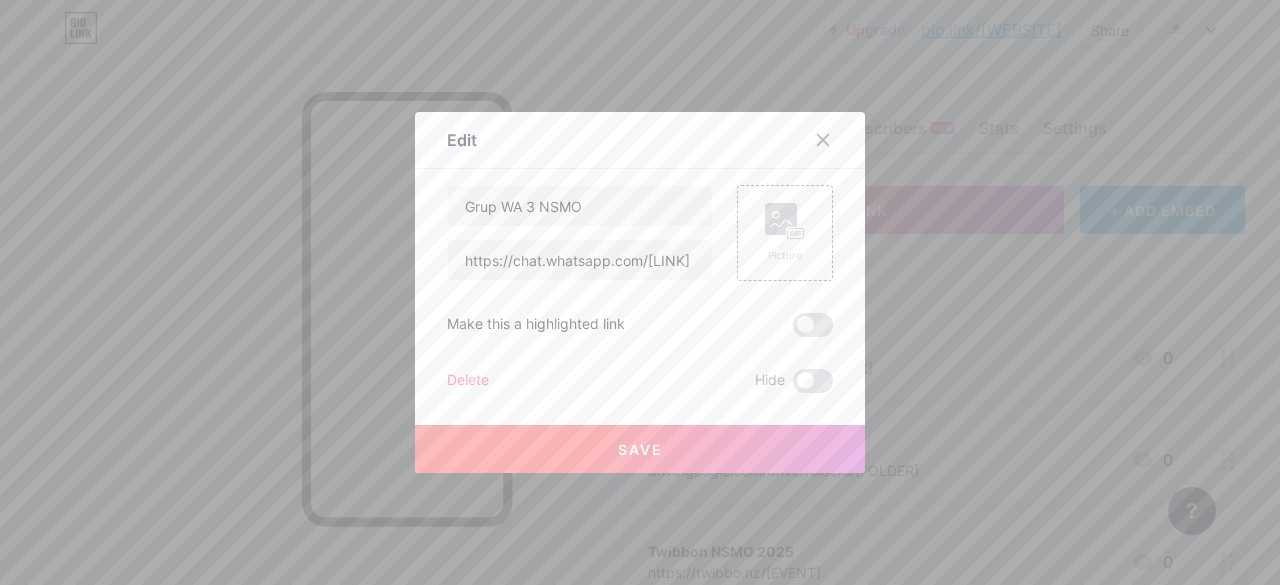 click on "Save" at bounding box center (640, 449) 